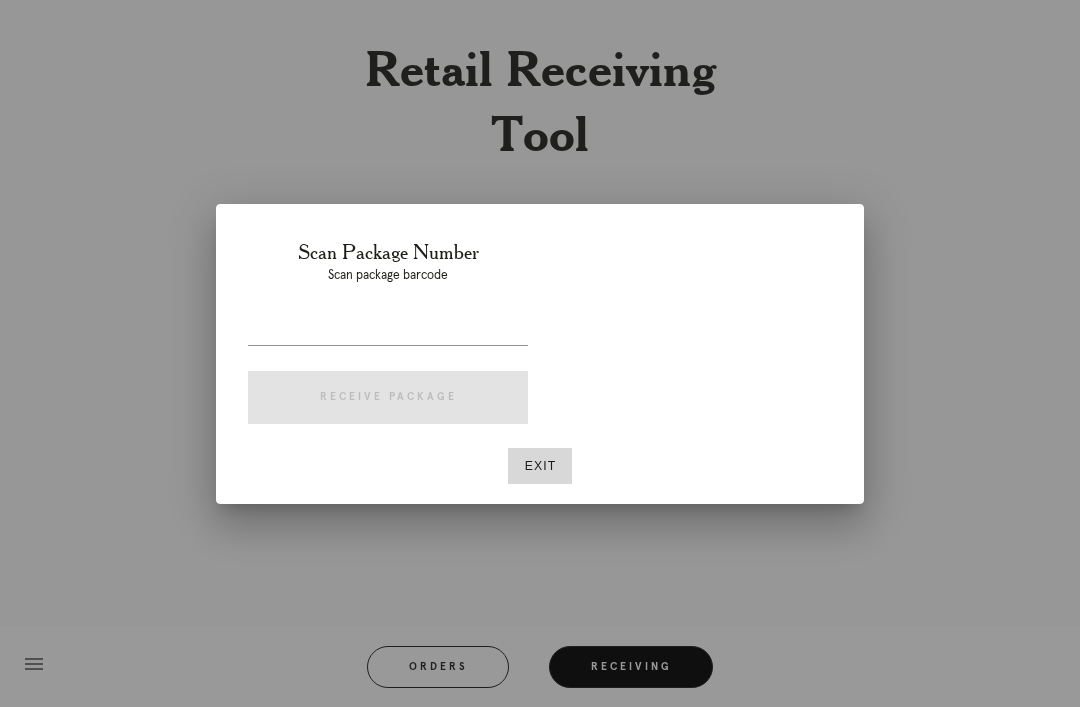 scroll, scrollTop: 64, scrollLeft: 0, axis: vertical 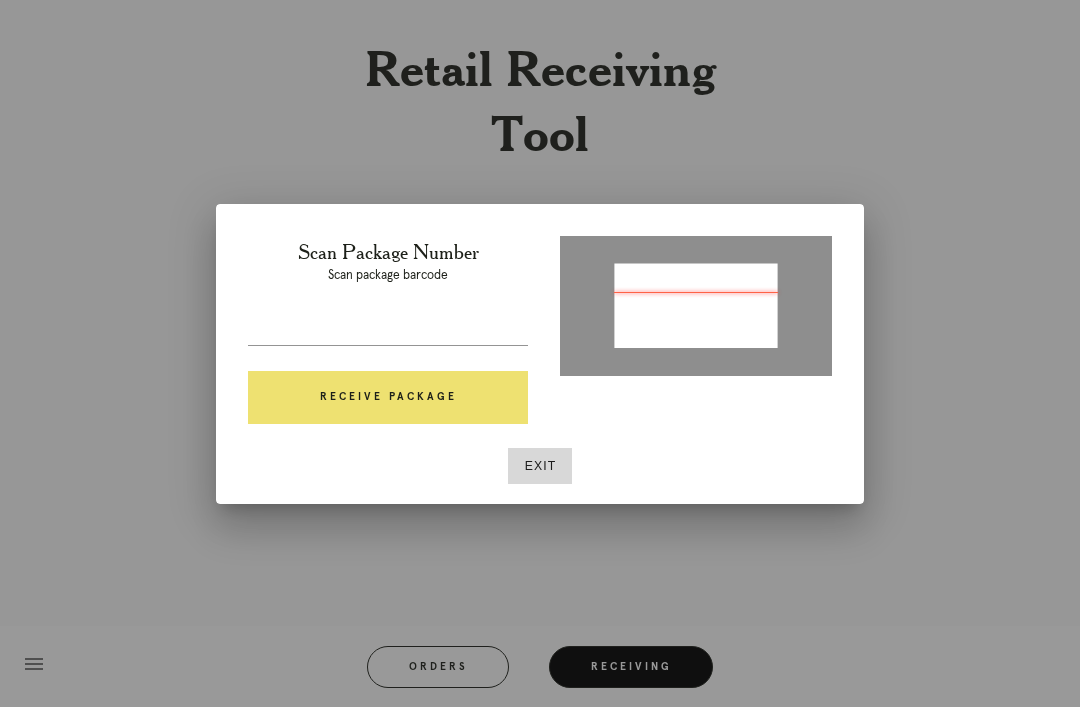 type on "P763258182702277" 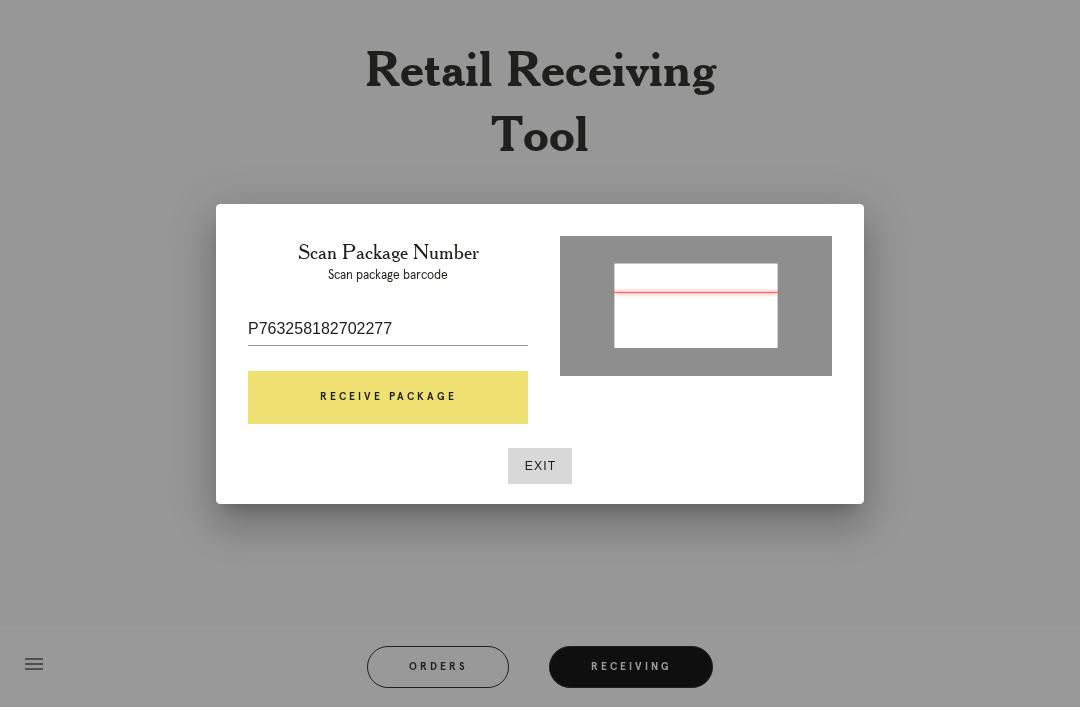 click on "Receive Package" at bounding box center [388, 398] 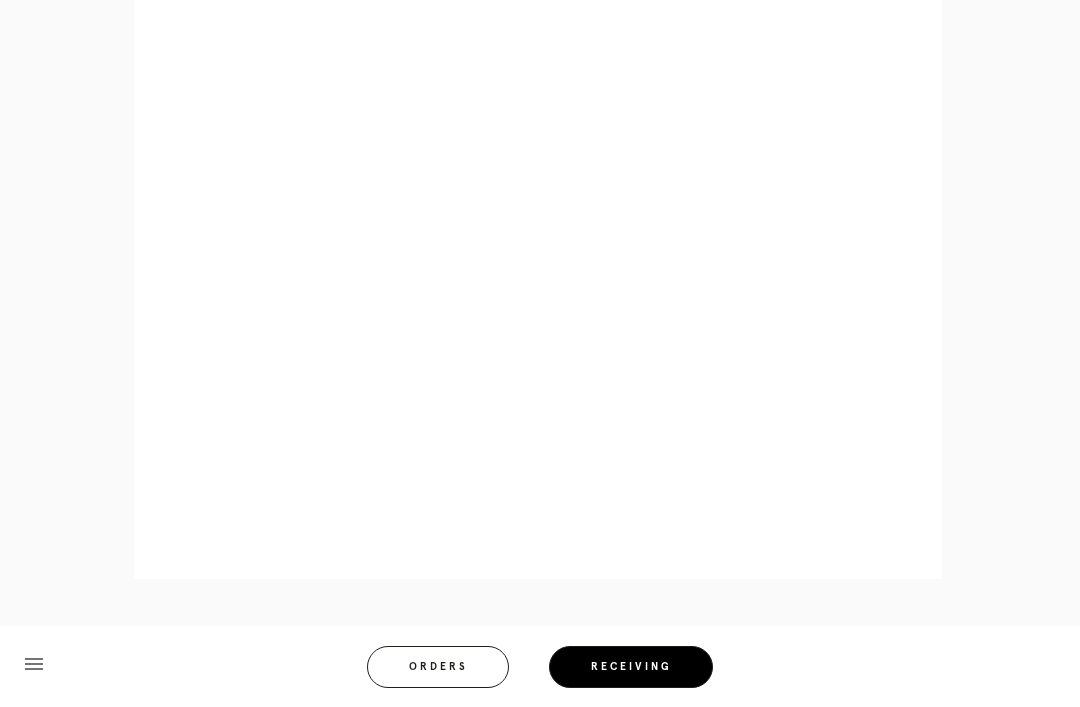 scroll, scrollTop: 1000, scrollLeft: 0, axis: vertical 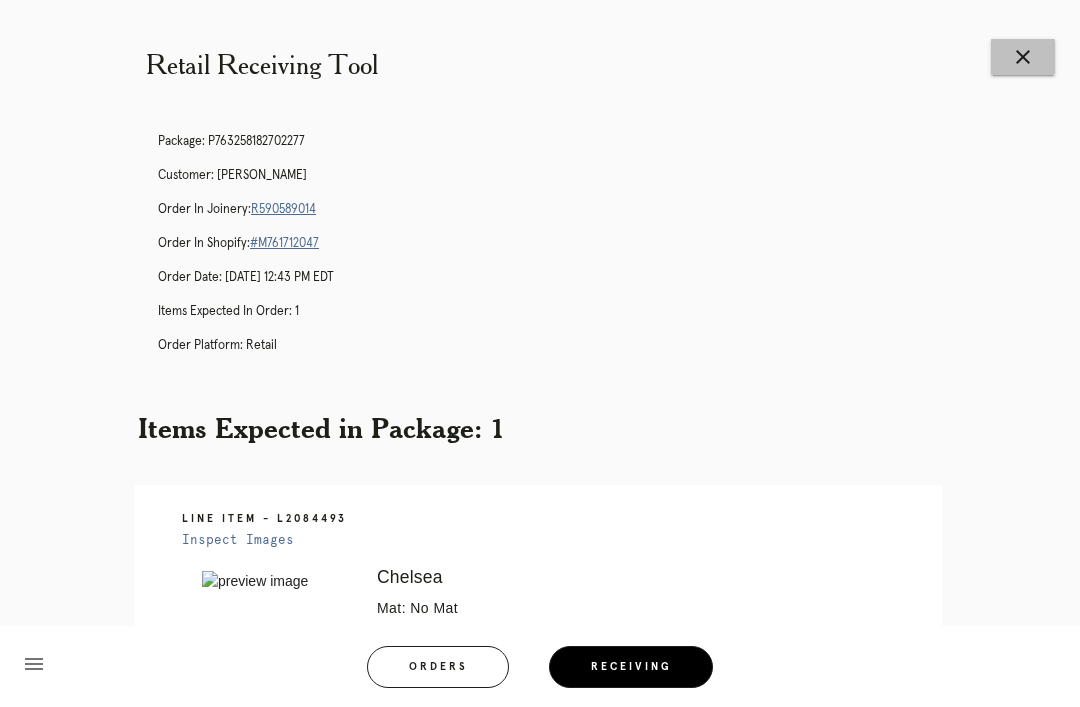 click on "close" at bounding box center [1023, 57] 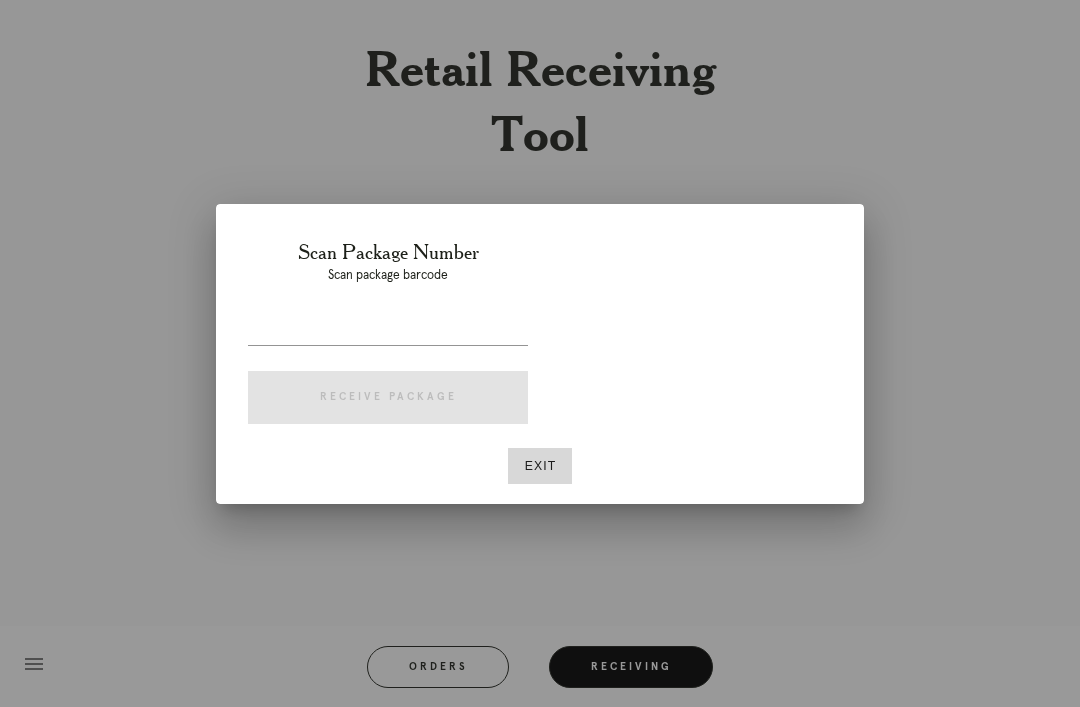 scroll, scrollTop: 0, scrollLeft: 0, axis: both 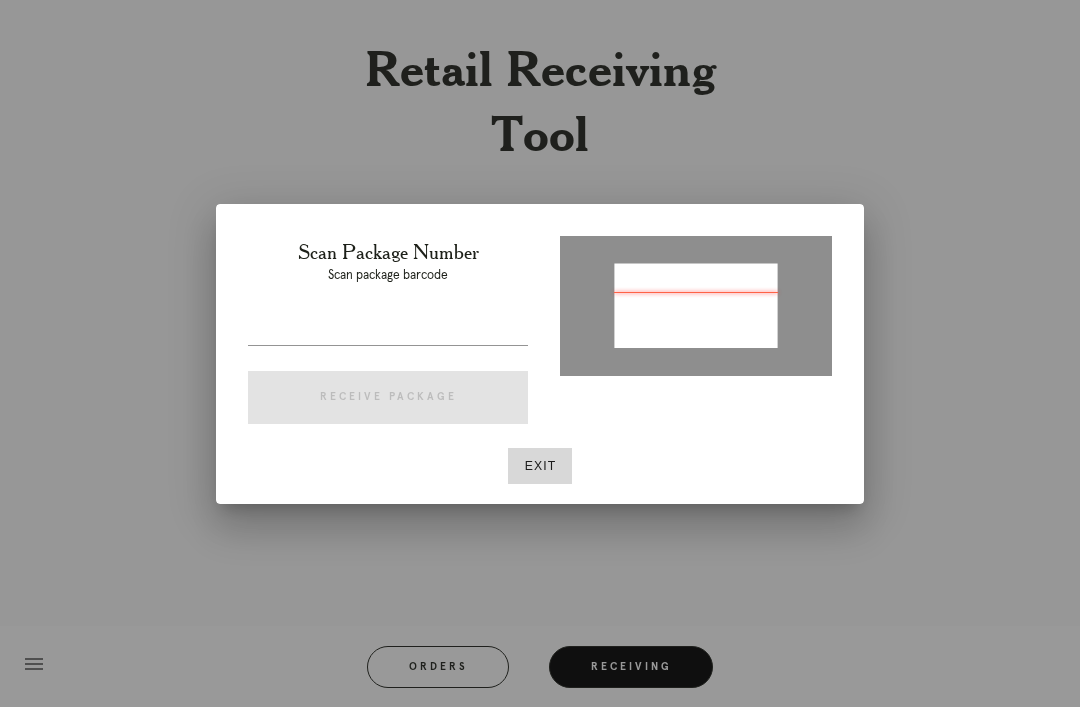 type on "P595531724740025" 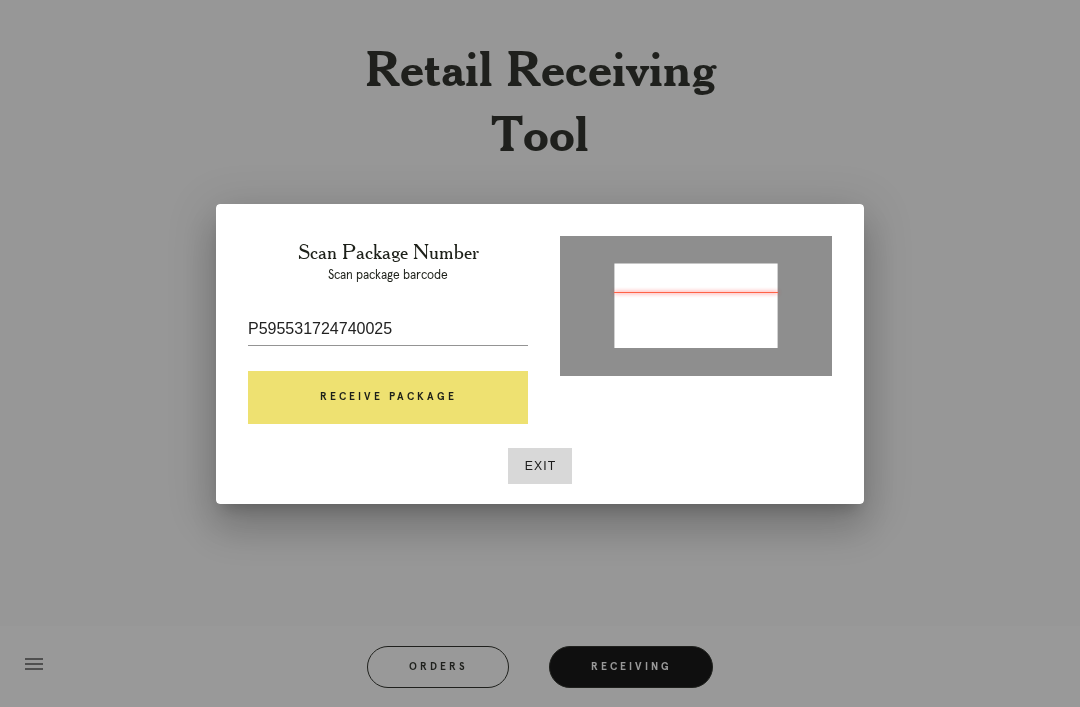 click on "Receive Package" at bounding box center (388, 398) 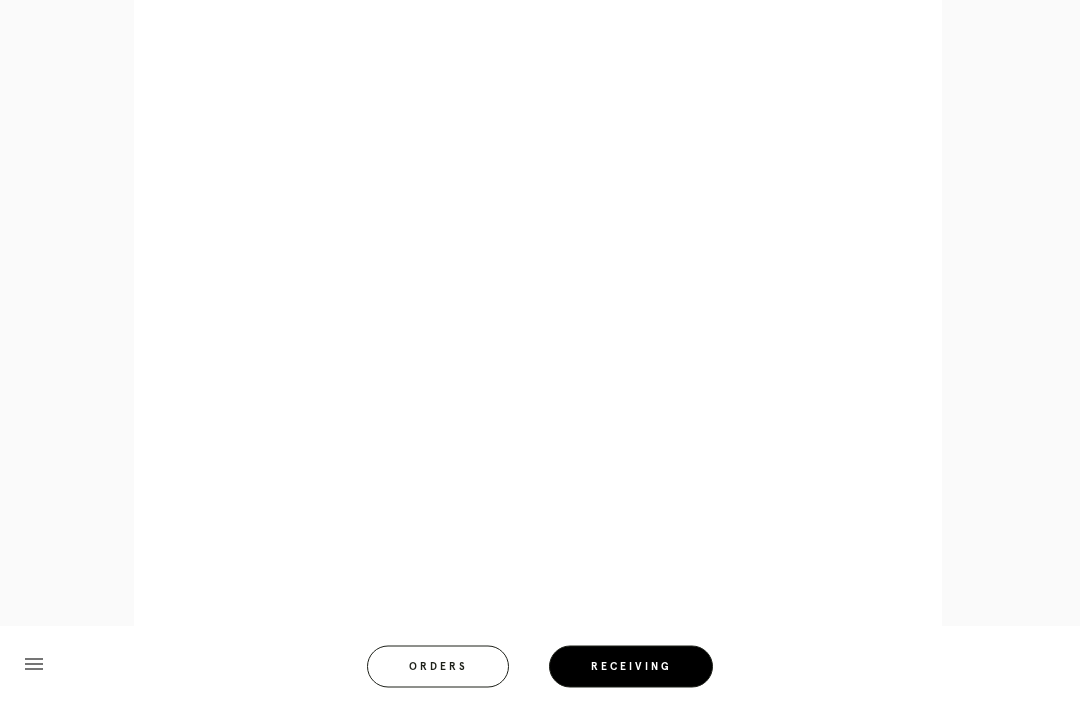 scroll, scrollTop: 858, scrollLeft: 0, axis: vertical 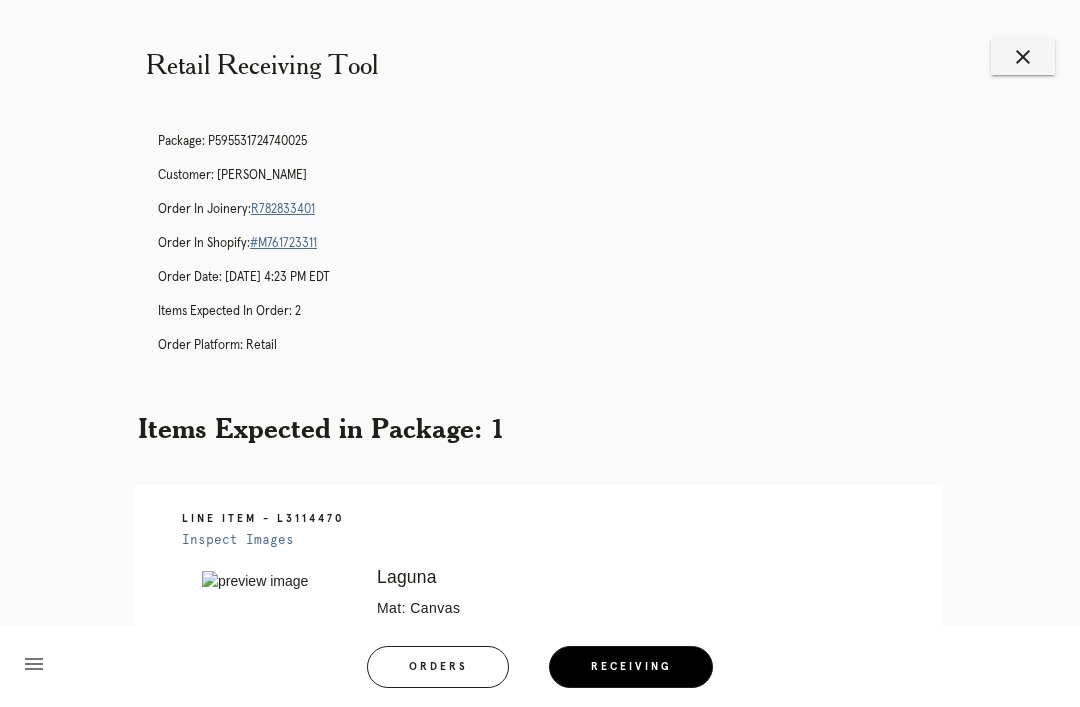 click on "close" at bounding box center [1023, 57] 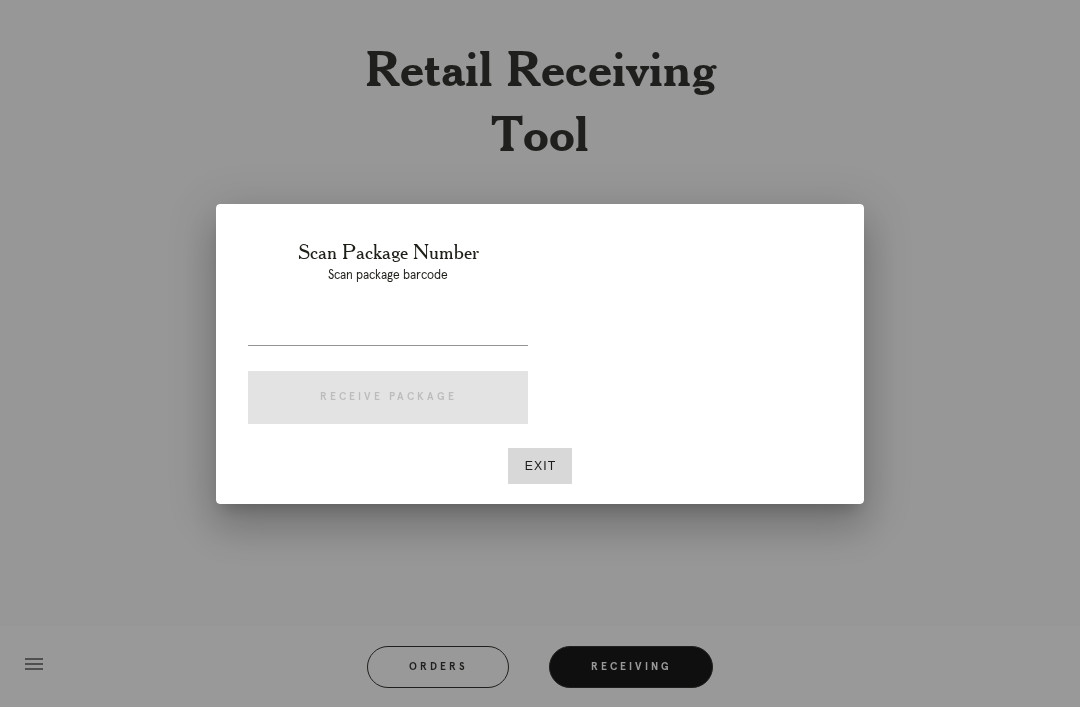 scroll, scrollTop: 0, scrollLeft: 0, axis: both 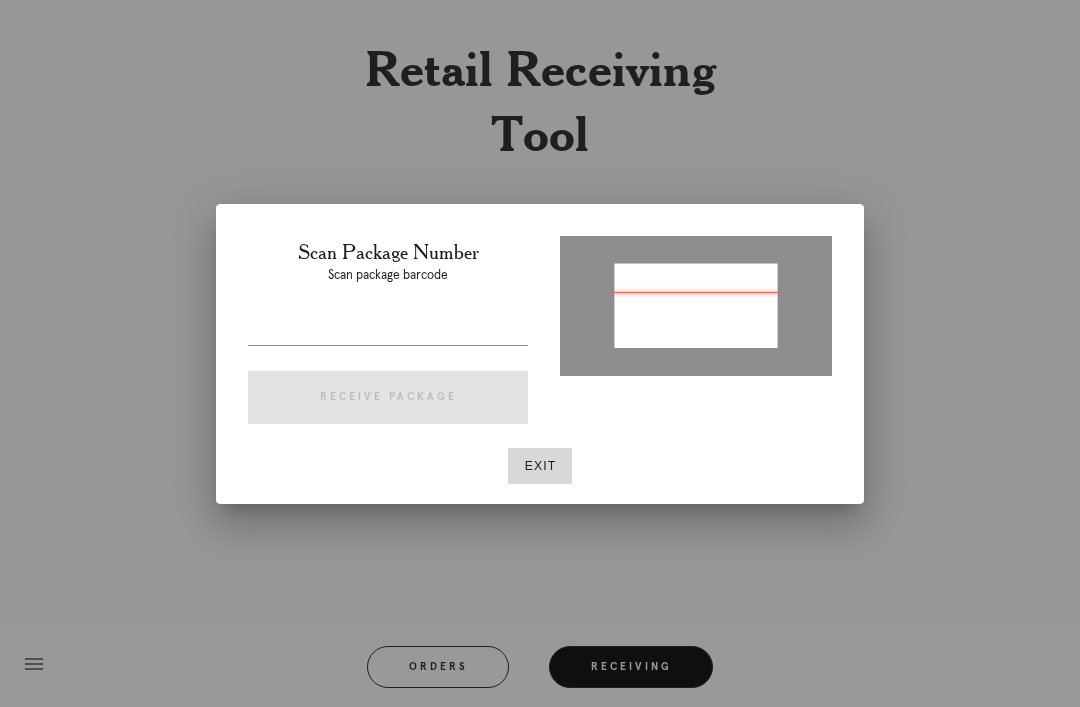 type on "P361350475428160" 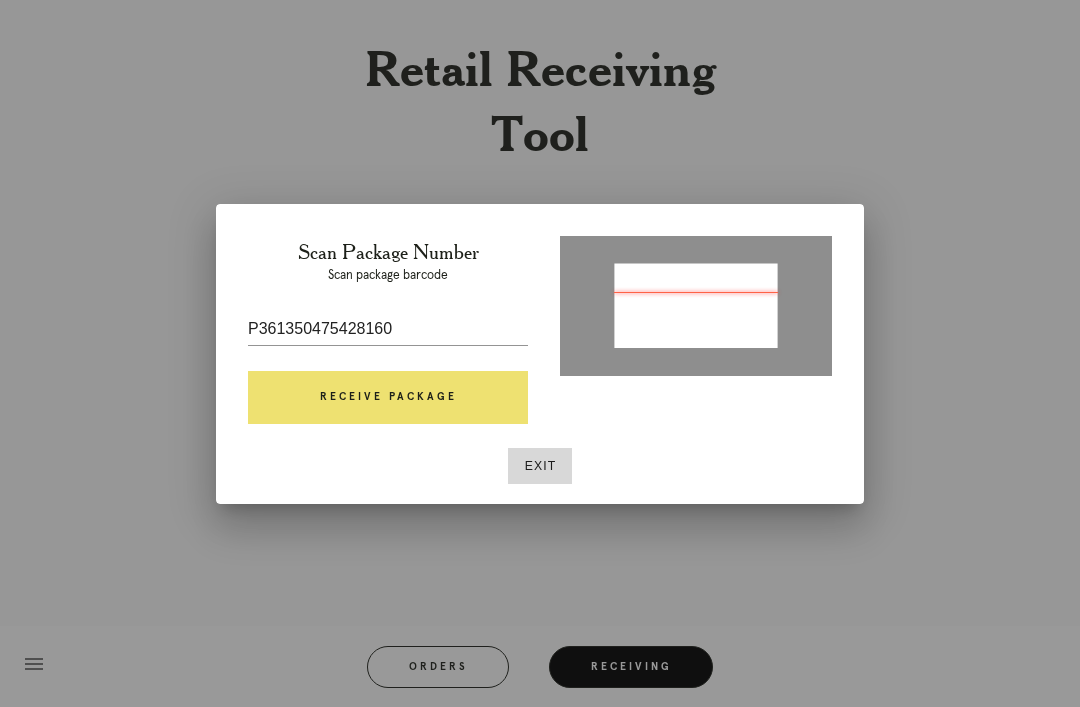 click on "Receive Package" at bounding box center [388, 398] 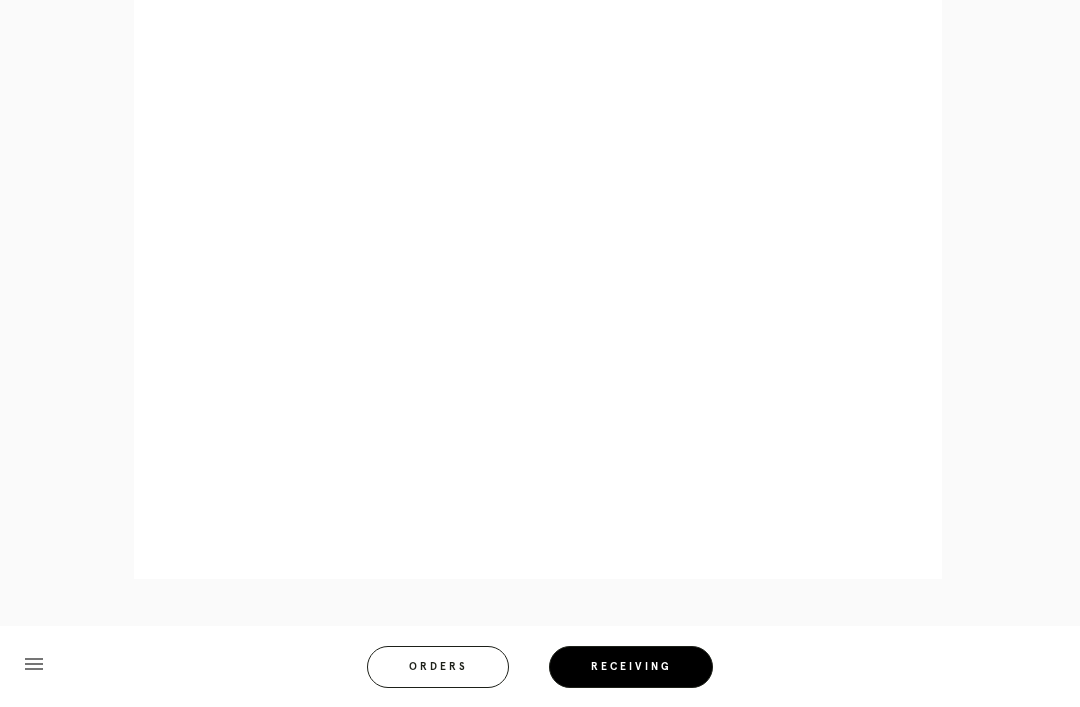 scroll, scrollTop: 1056, scrollLeft: 0, axis: vertical 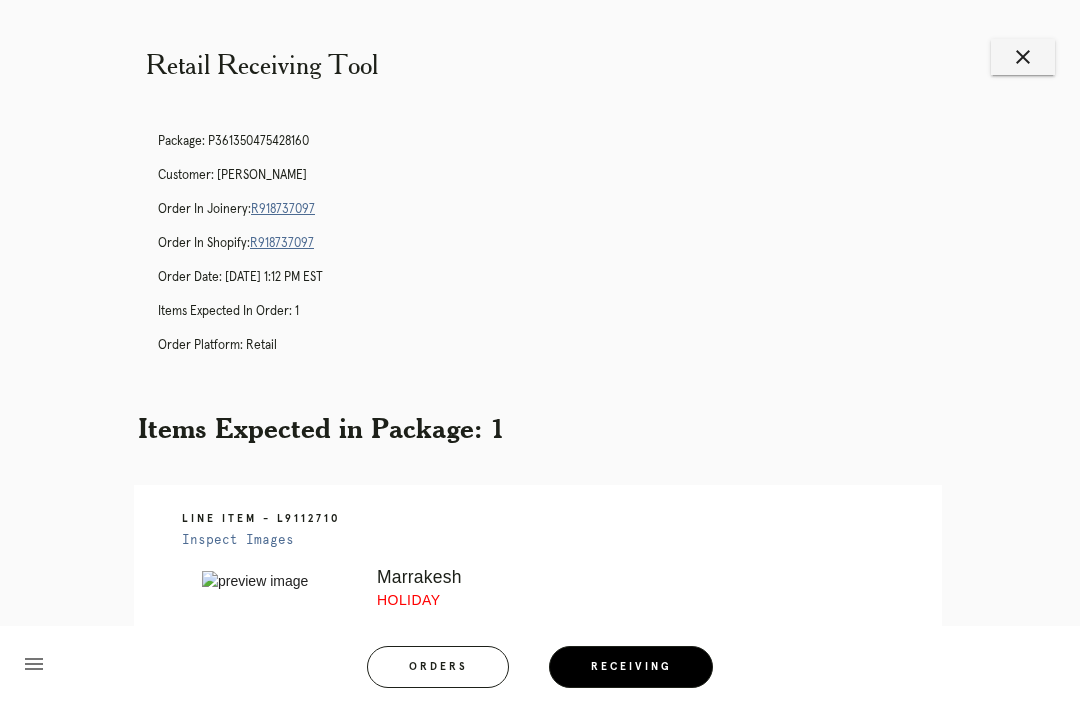 click on "close" at bounding box center [1023, 57] 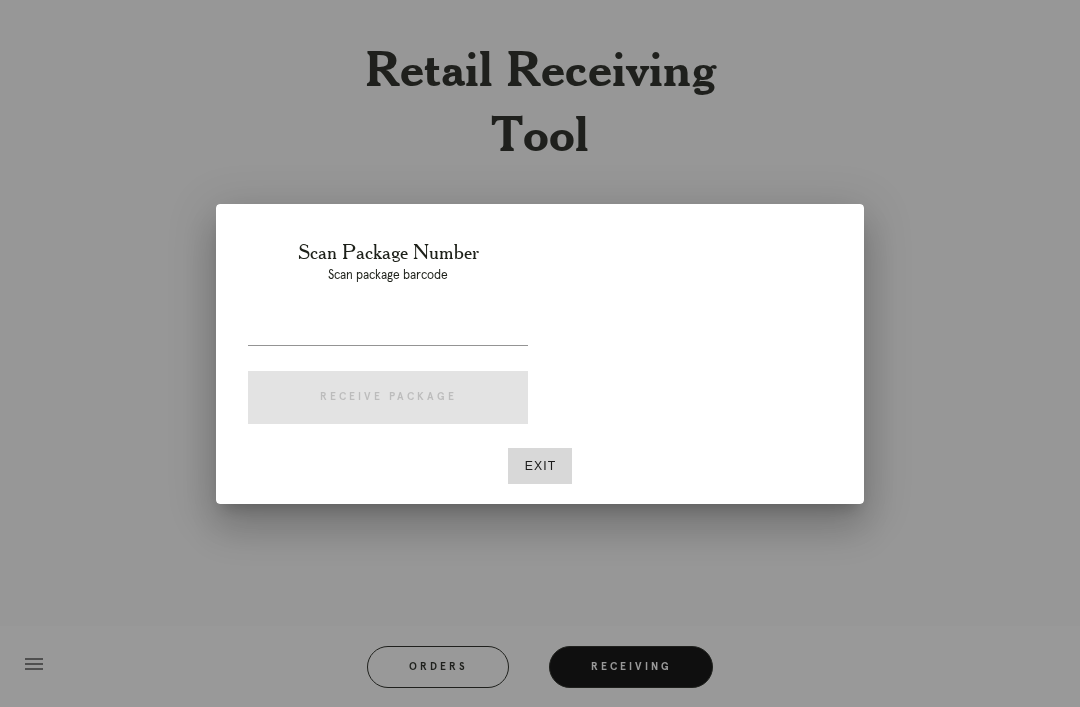 scroll, scrollTop: 0, scrollLeft: 0, axis: both 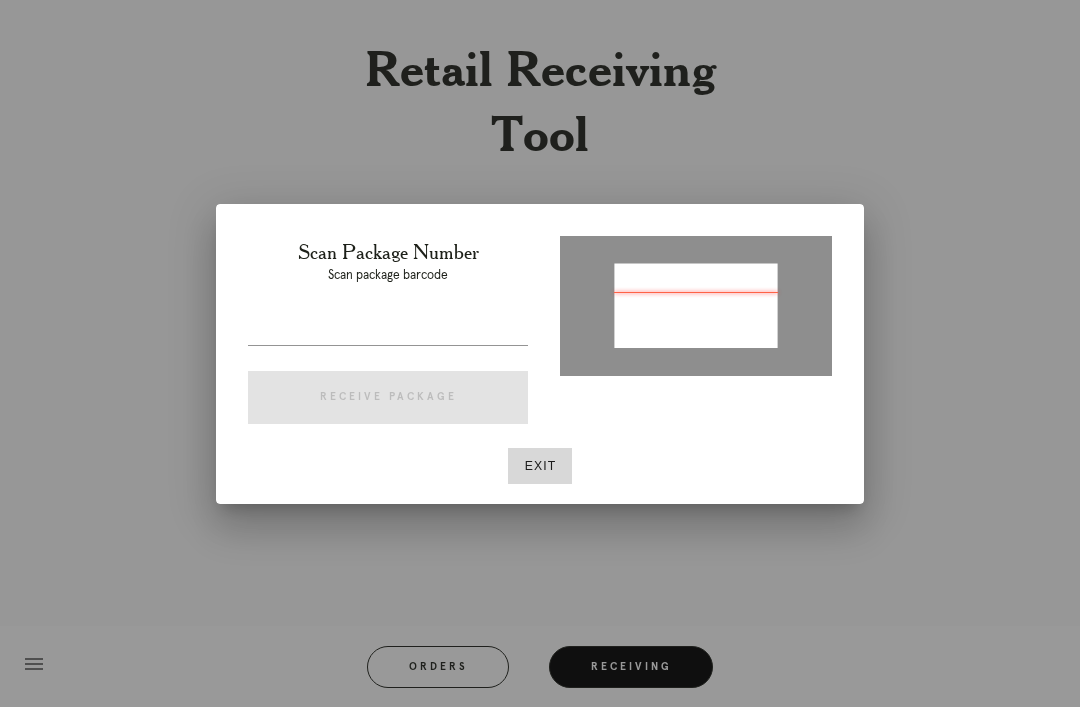 type on "P330278517887746" 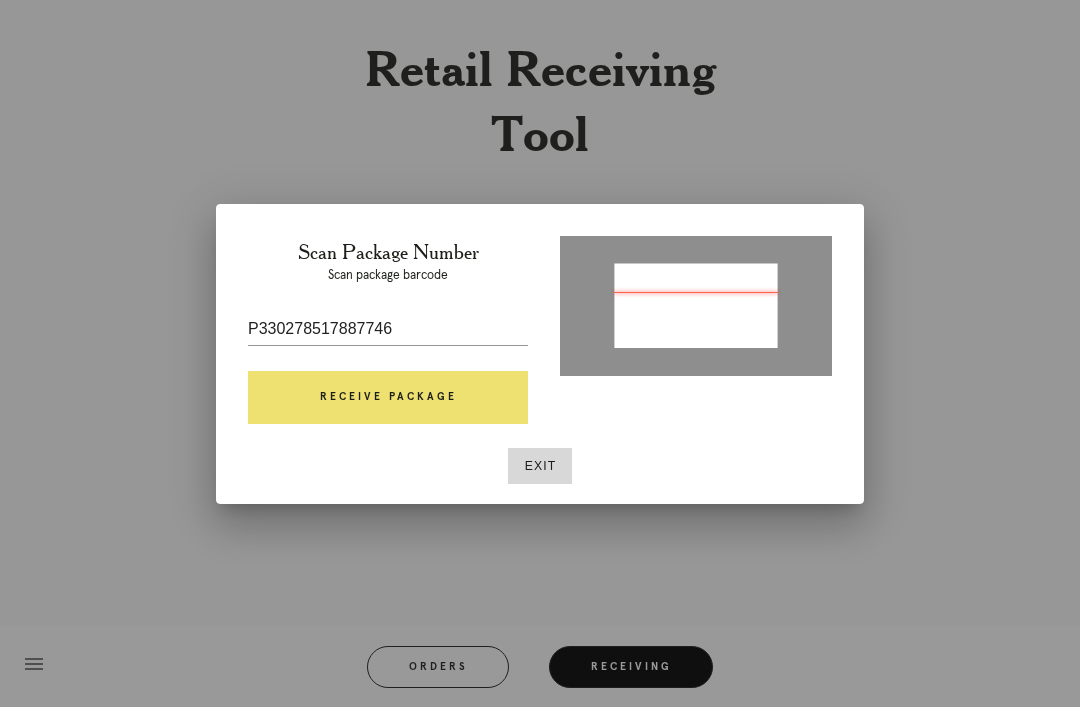 click on "Receive Package" at bounding box center (388, 398) 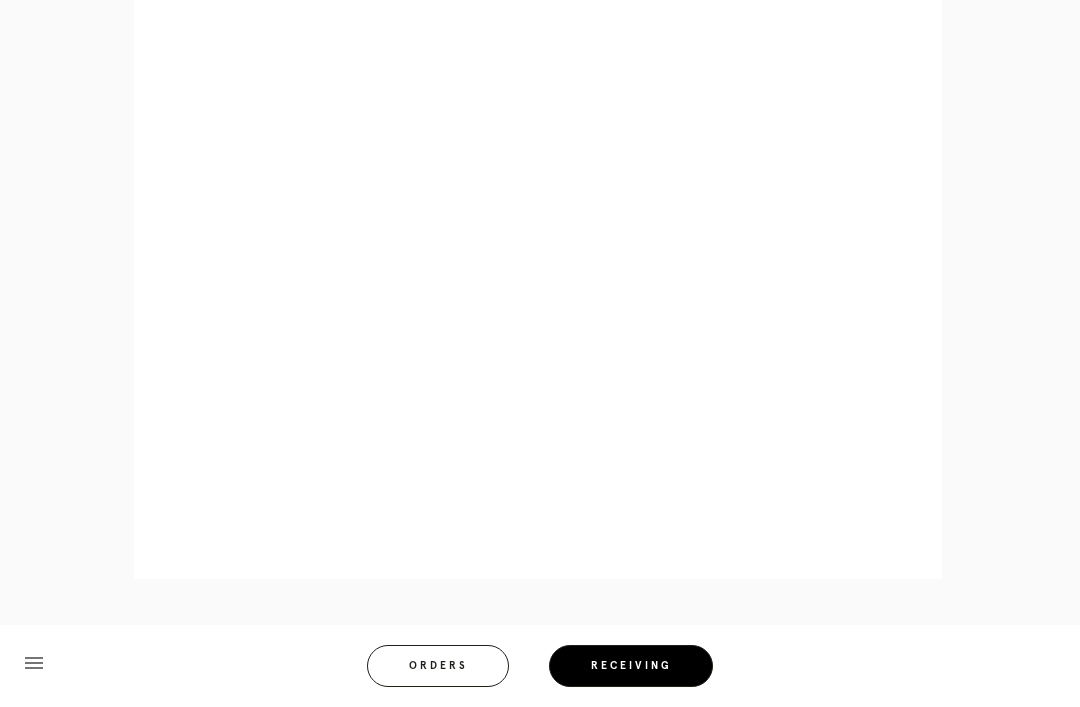 scroll, scrollTop: 922, scrollLeft: 0, axis: vertical 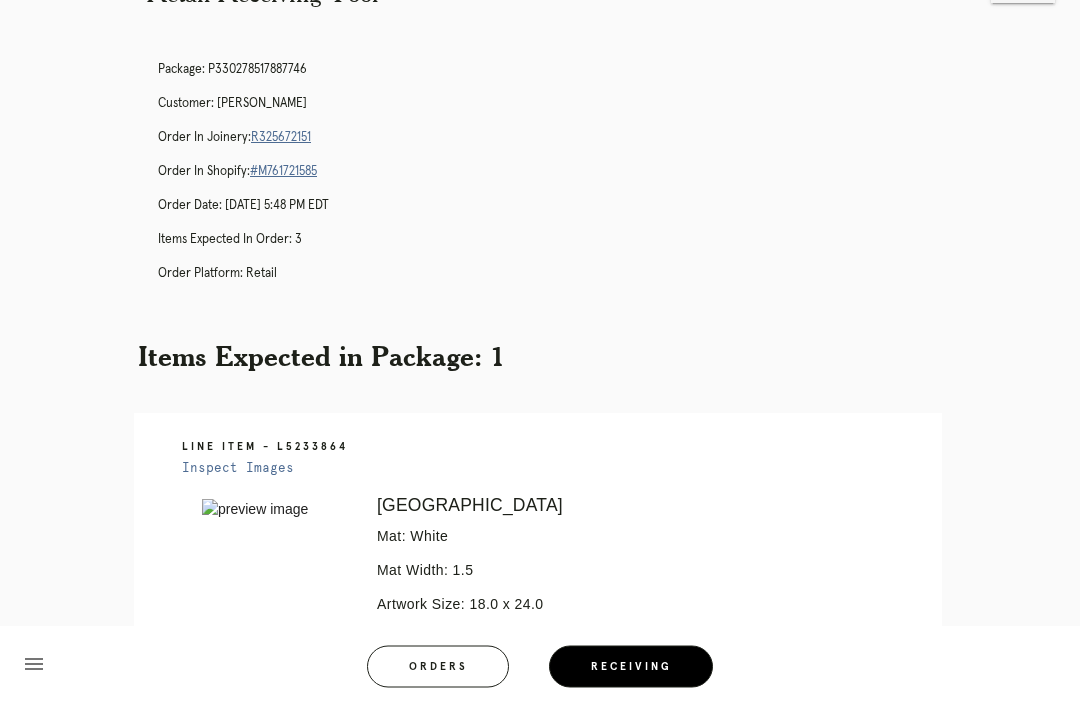 click on "R325672151" at bounding box center (281, 138) 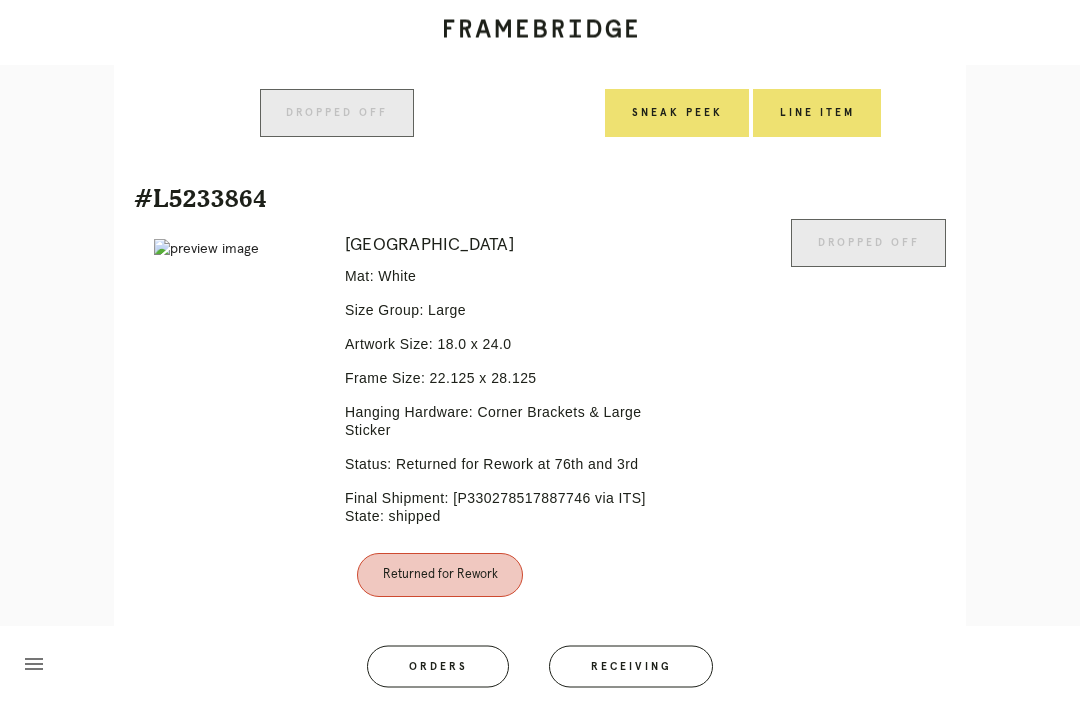scroll, scrollTop: 1571, scrollLeft: 0, axis: vertical 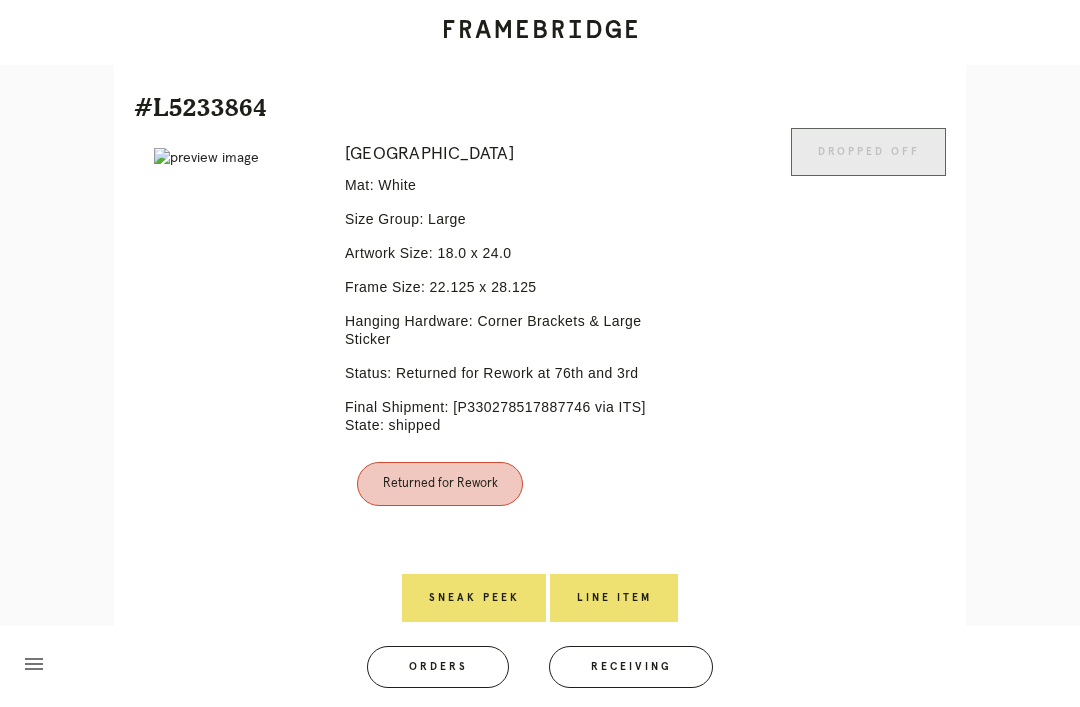 click on "Line Item" at bounding box center (614, 598) 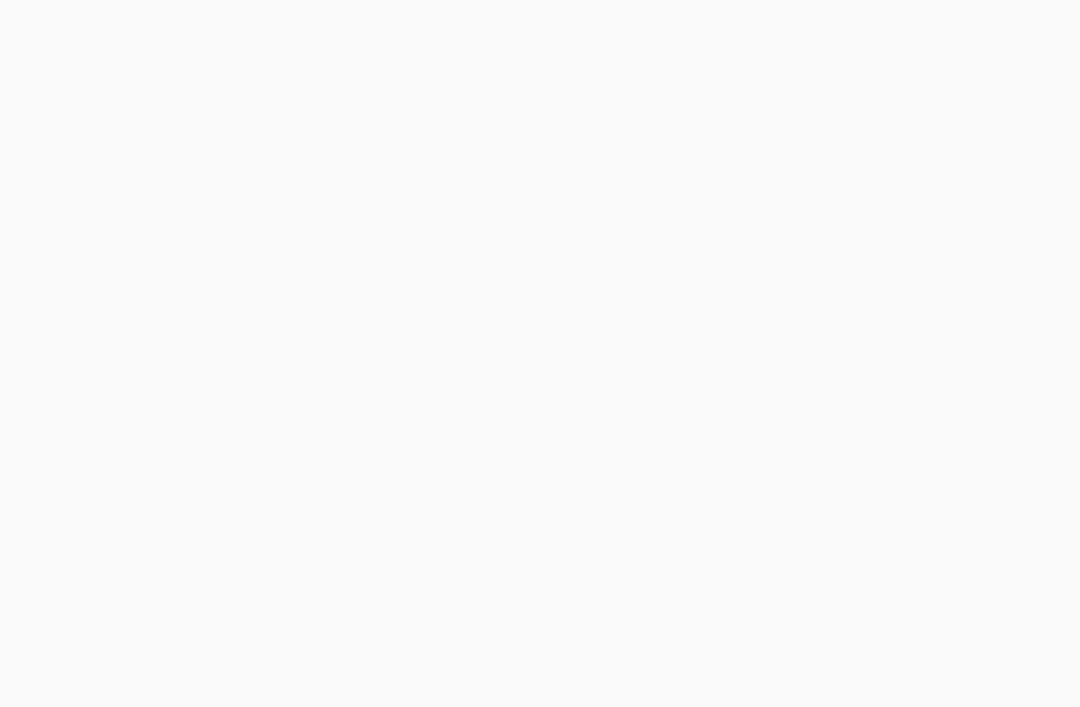 scroll, scrollTop: 0, scrollLeft: 0, axis: both 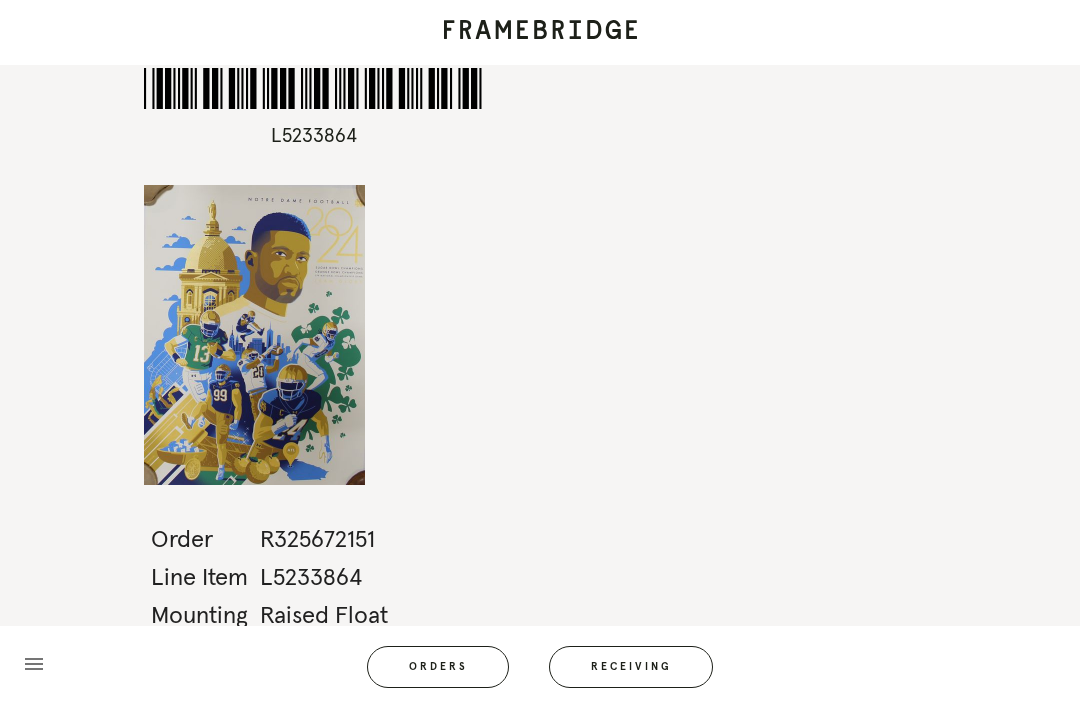 click on "Receiving" at bounding box center (631, 667) 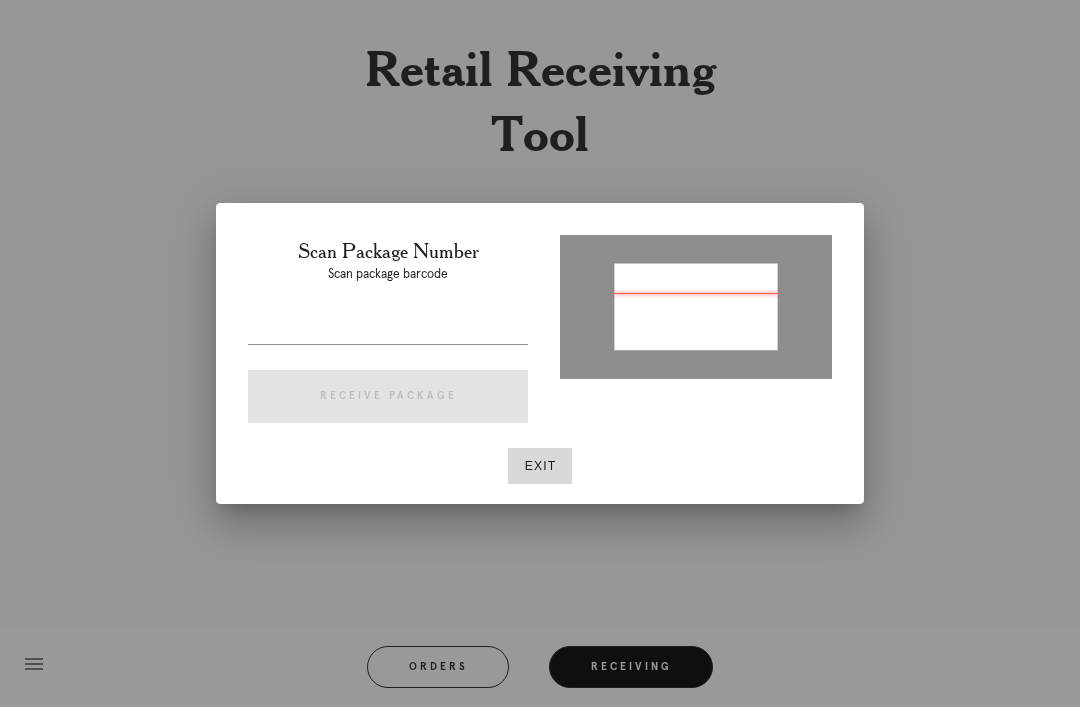 type on "P269458737445653" 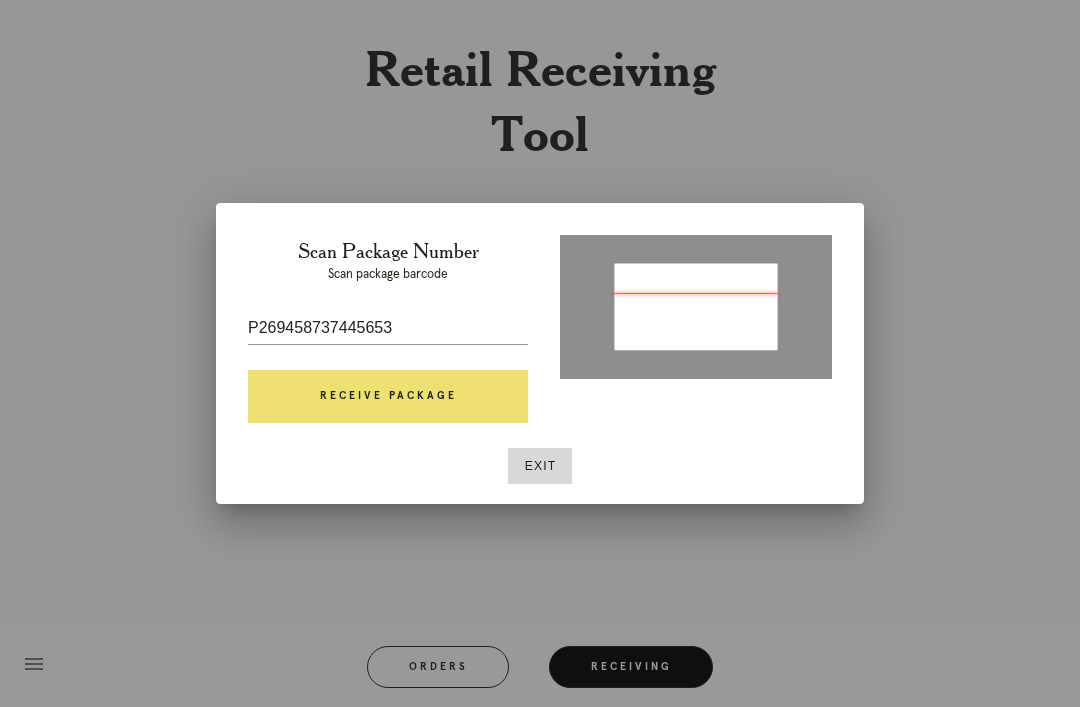 click on "Receive Package" at bounding box center (388, 397) 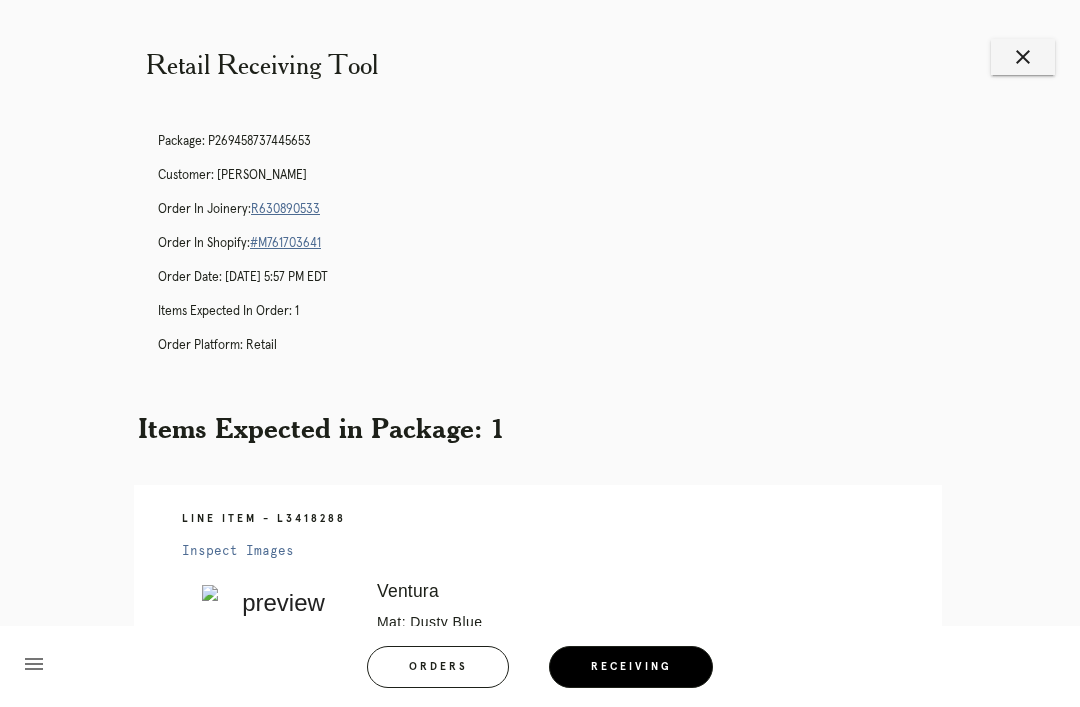 click on "R630890533" at bounding box center [285, 209] 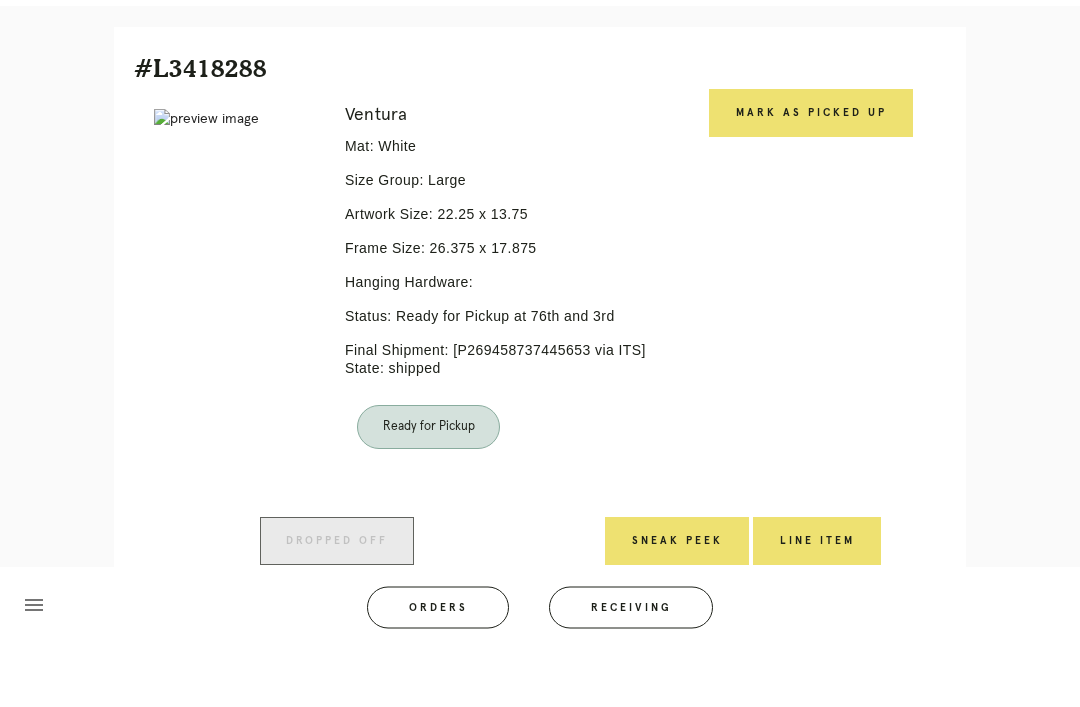 scroll, scrollTop: 446, scrollLeft: 0, axis: vertical 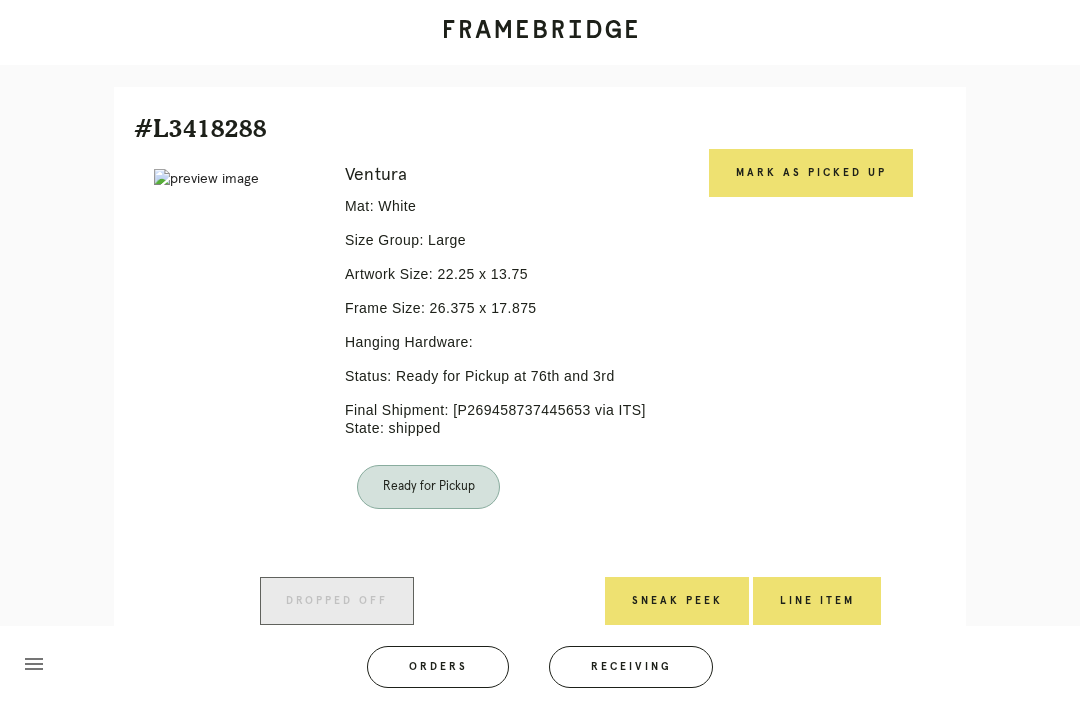 click on "Mark as Picked Up" at bounding box center [811, 173] 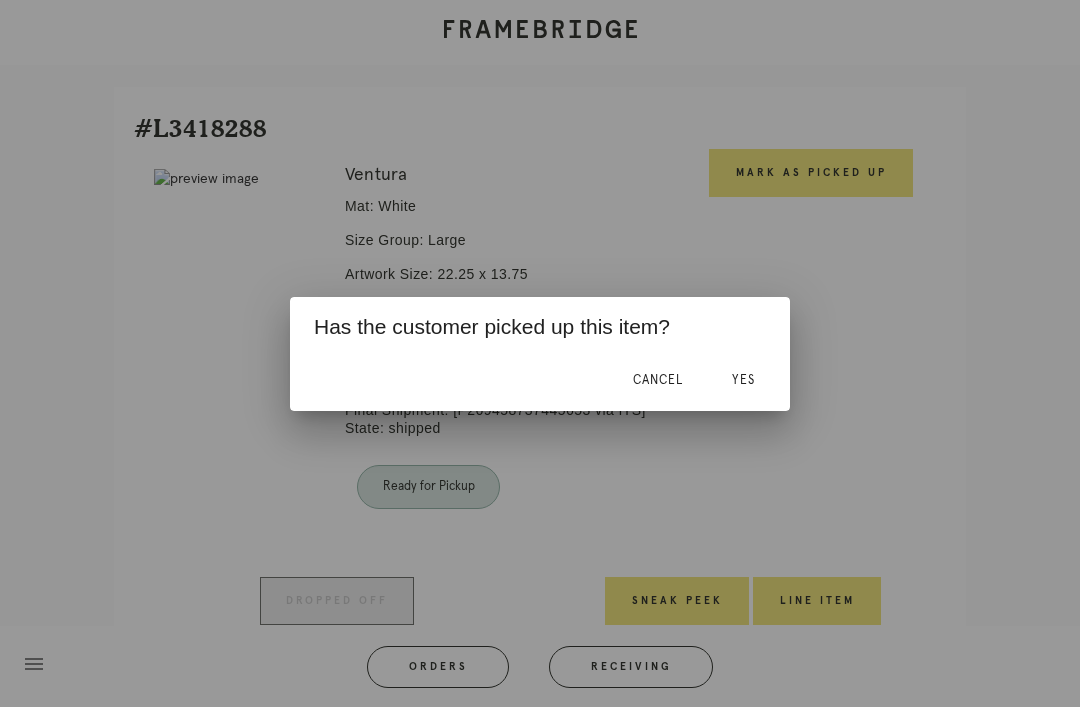 click on "Yes" at bounding box center (743, 381) 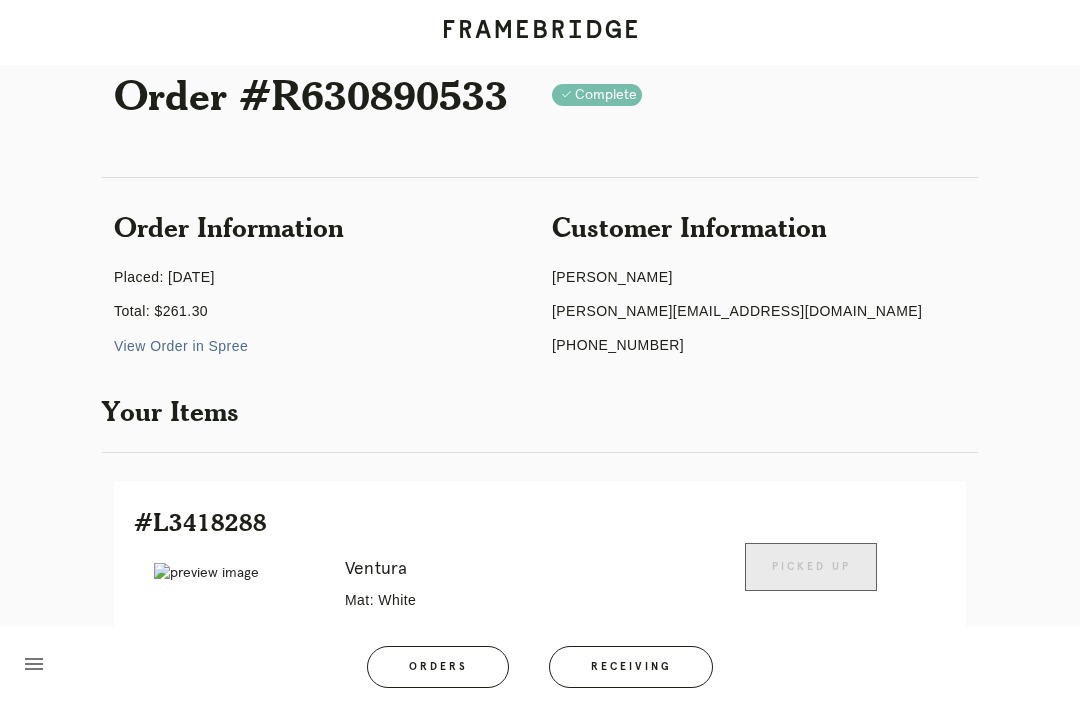 scroll, scrollTop: 0, scrollLeft: 0, axis: both 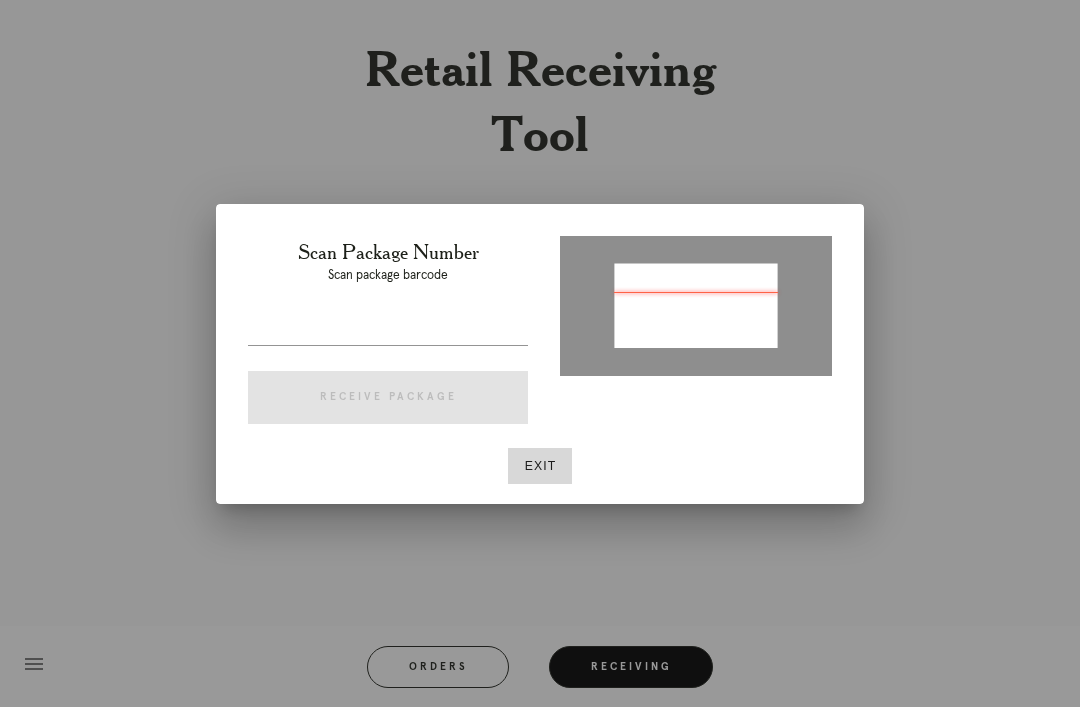 type on "P376078735323947" 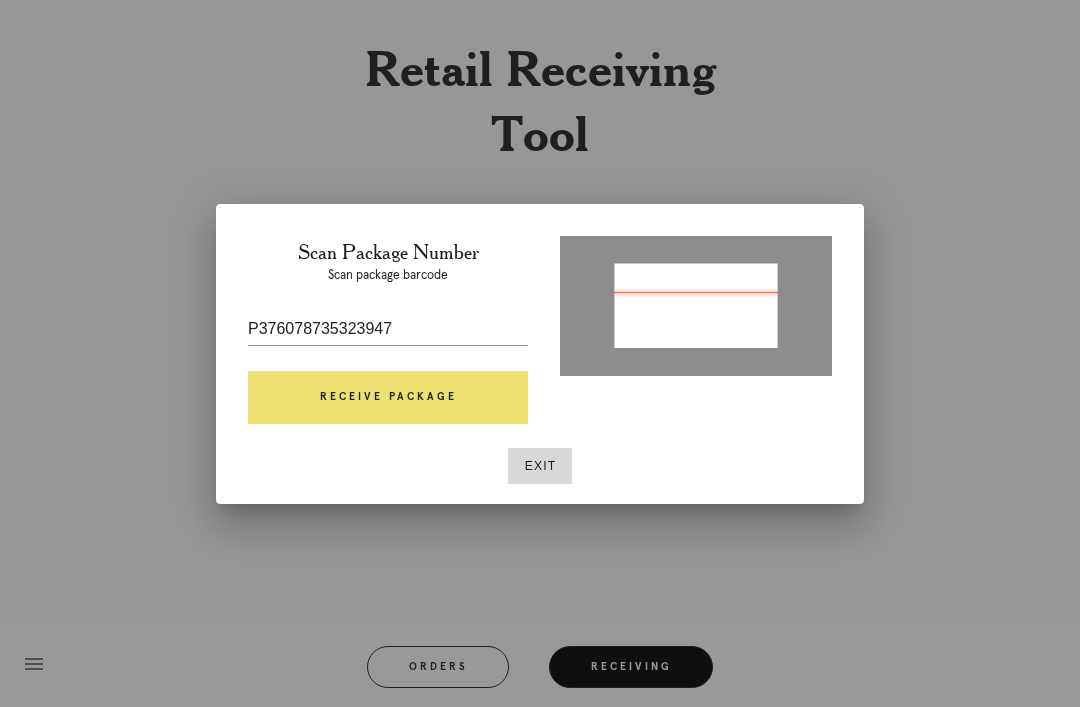 click on "Receive Package" at bounding box center (388, 398) 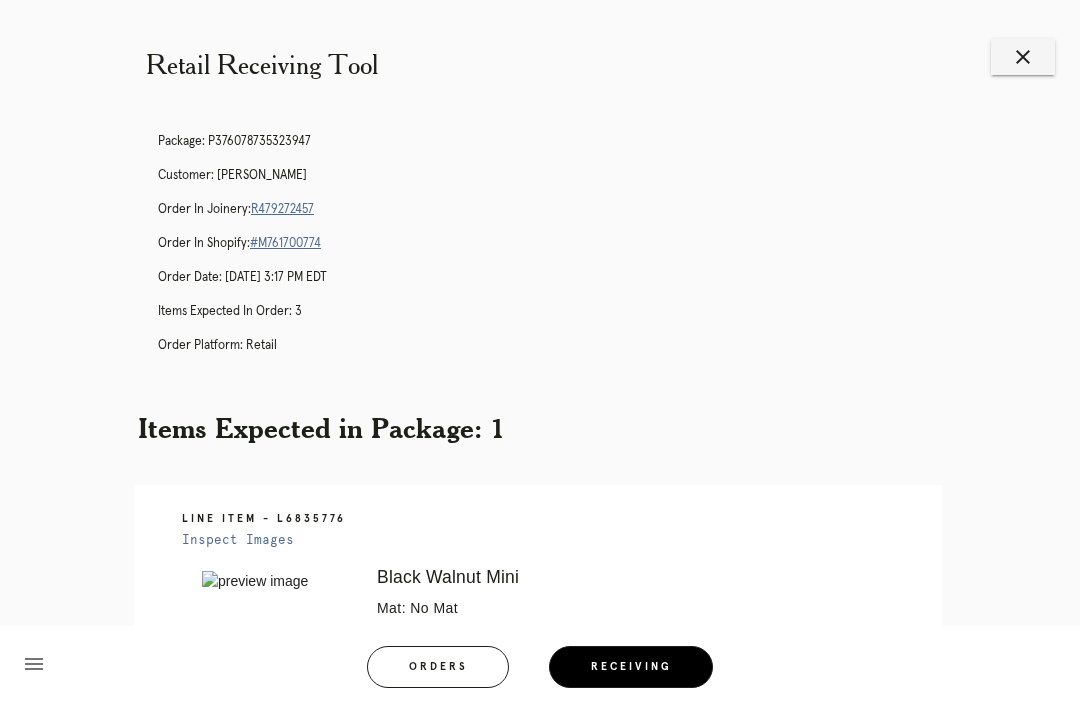 click on "close" at bounding box center [1023, 57] 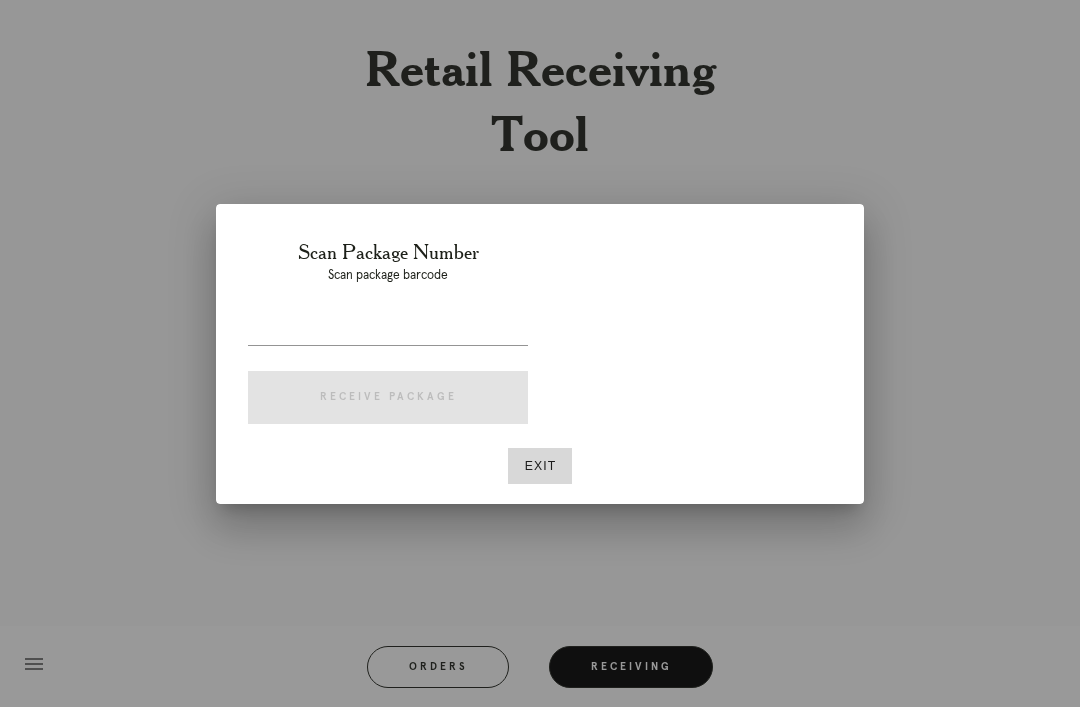 scroll, scrollTop: 0, scrollLeft: 0, axis: both 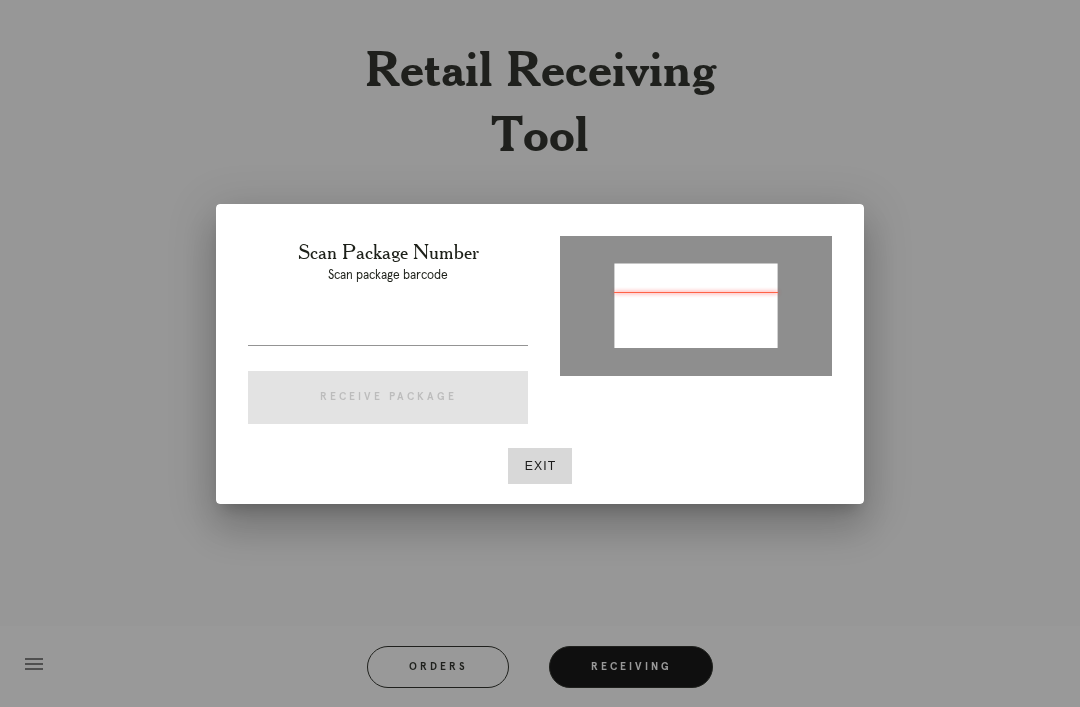 type on "P980198328663805" 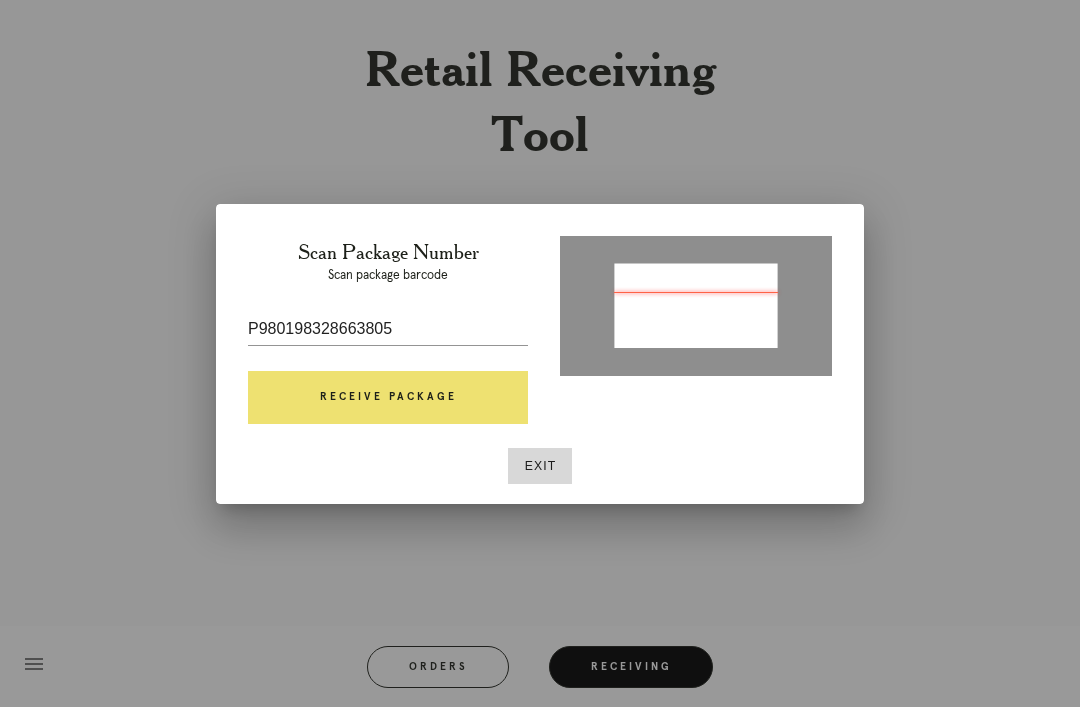 click on "Receive Package" at bounding box center [388, 398] 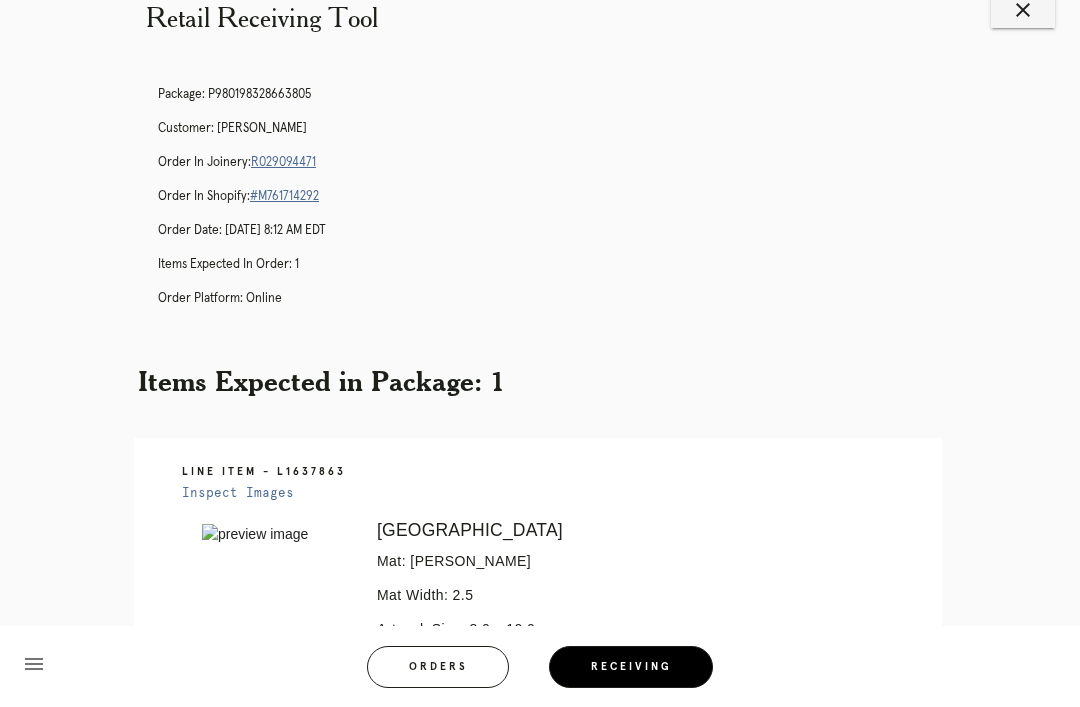 scroll, scrollTop: 22, scrollLeft: 0, axis: vertical 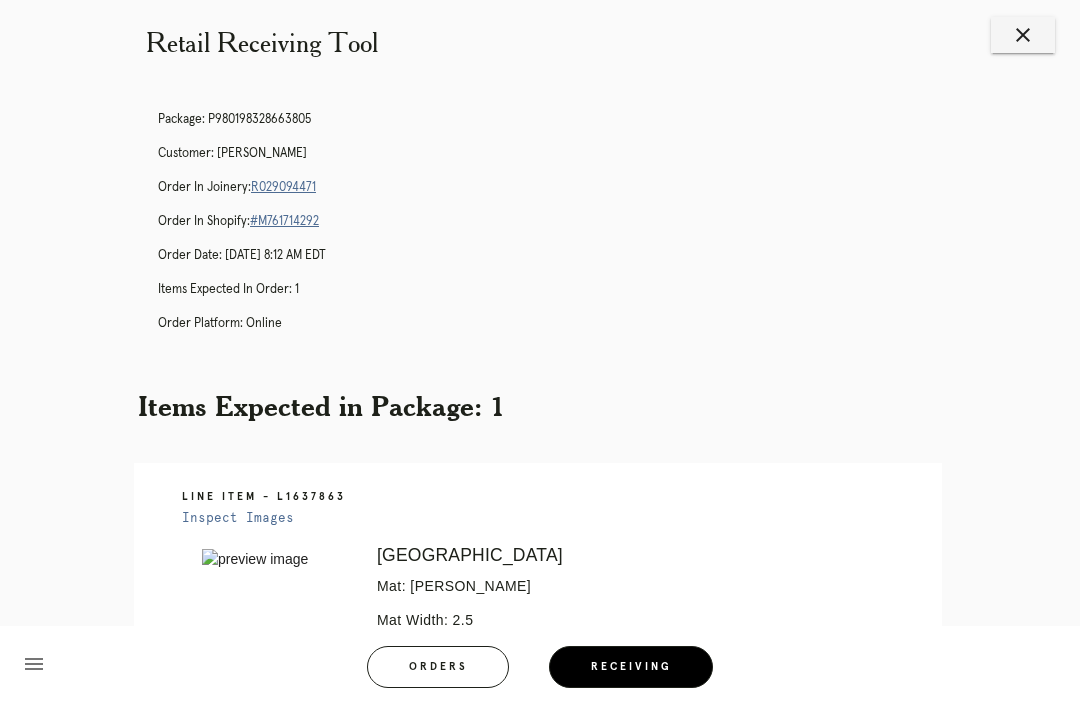 click on "R029094471" at bounding box center [283, 187] 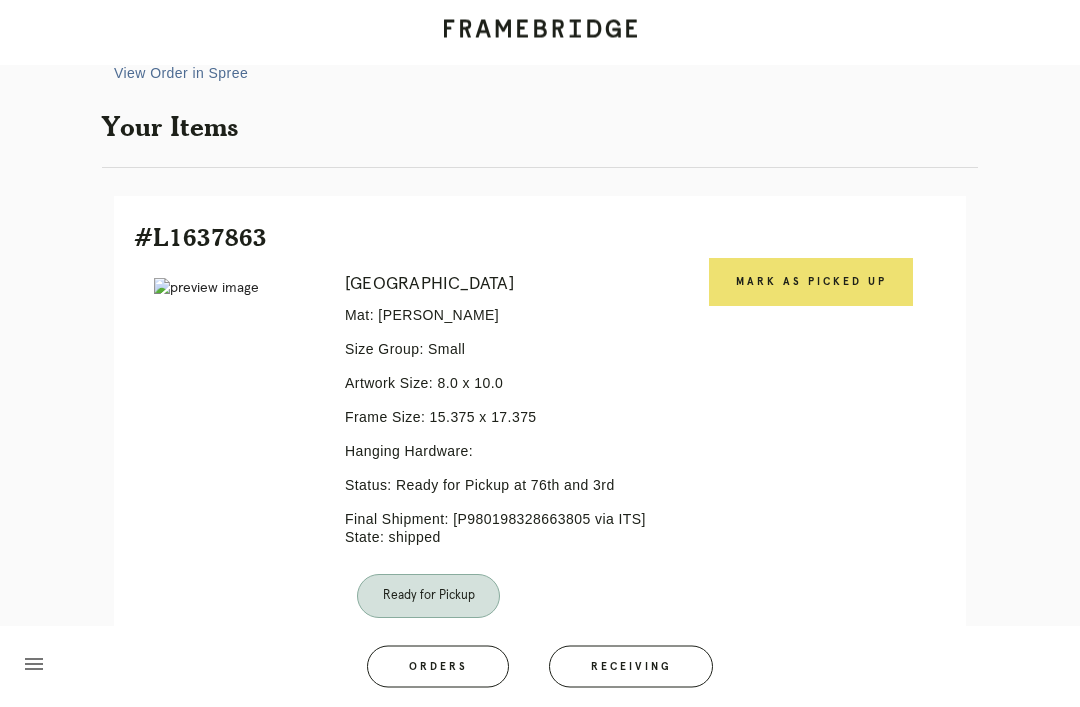 scroll, scrollTop: 352, scrollLeft: 0, axis: vertical 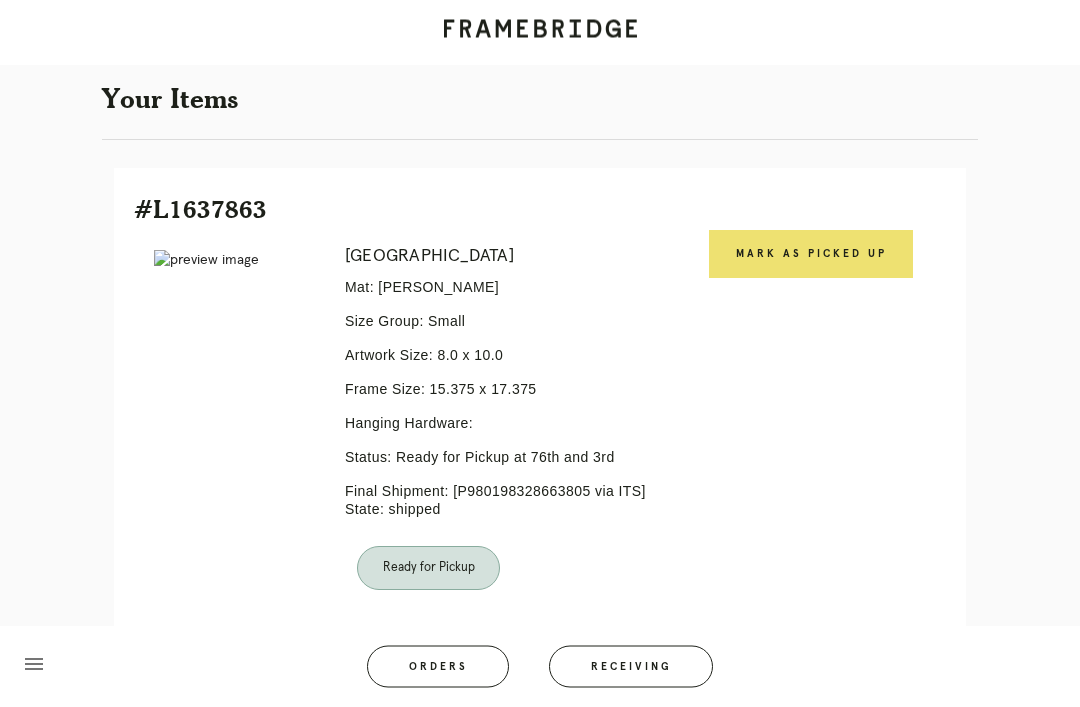 click on "Mark as Picked Up" at bounding box center (811, 255) 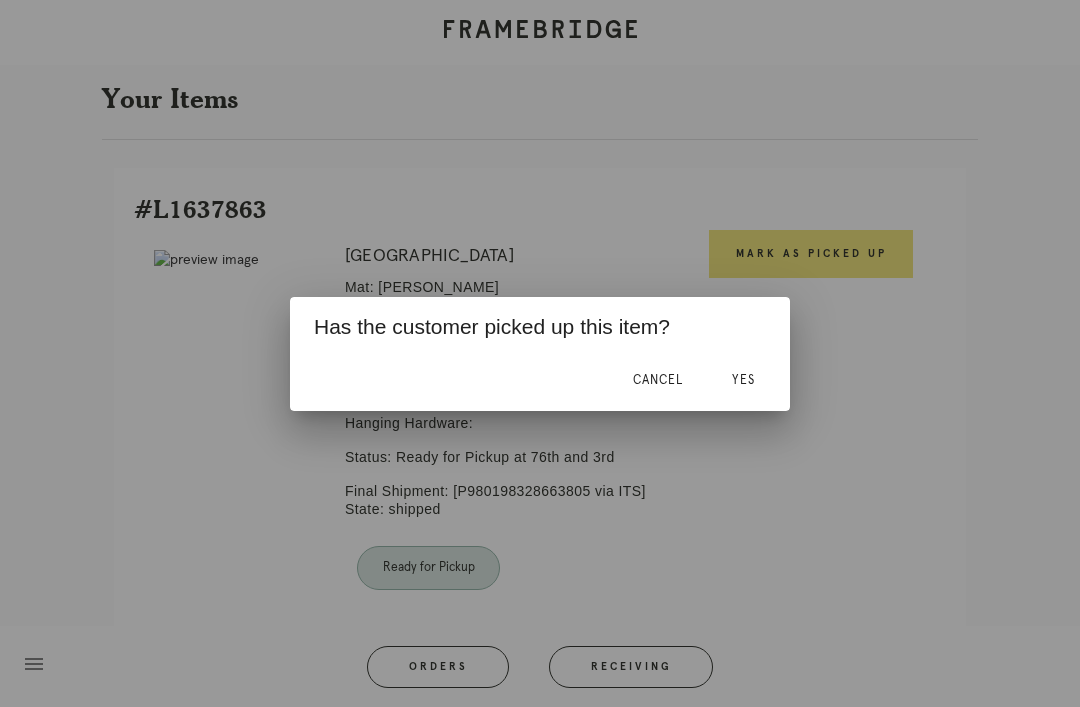 click on "Yes" at bounding box center [743, 380] 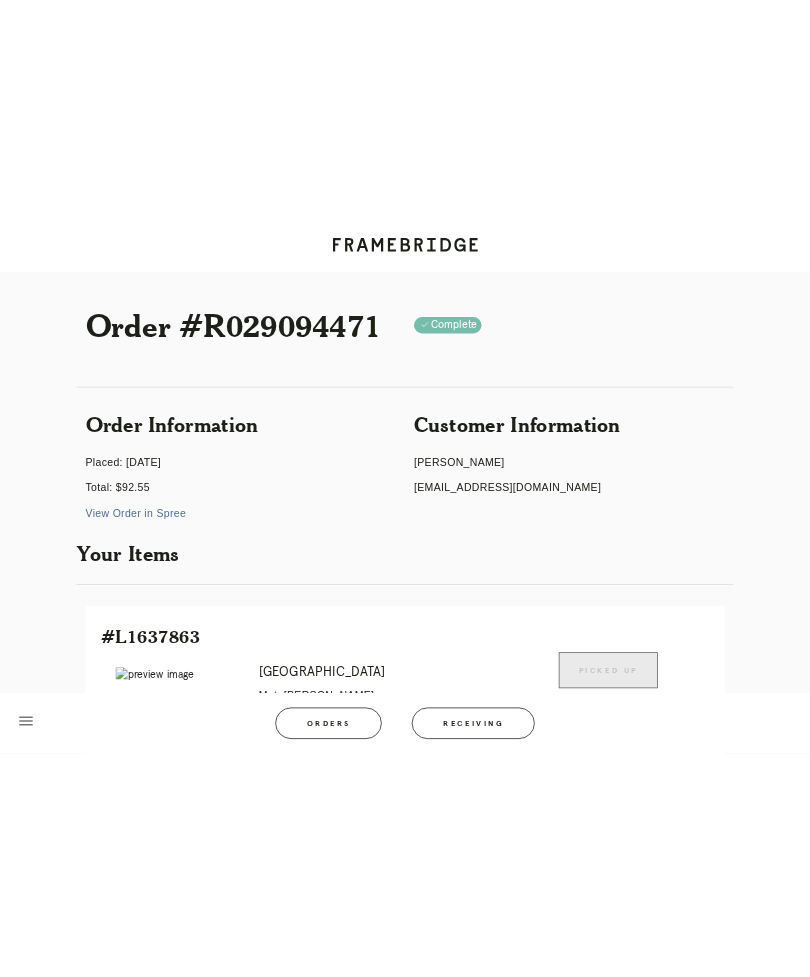 scroll, scrollTop: 0, scrollLeft: 0, axis: both 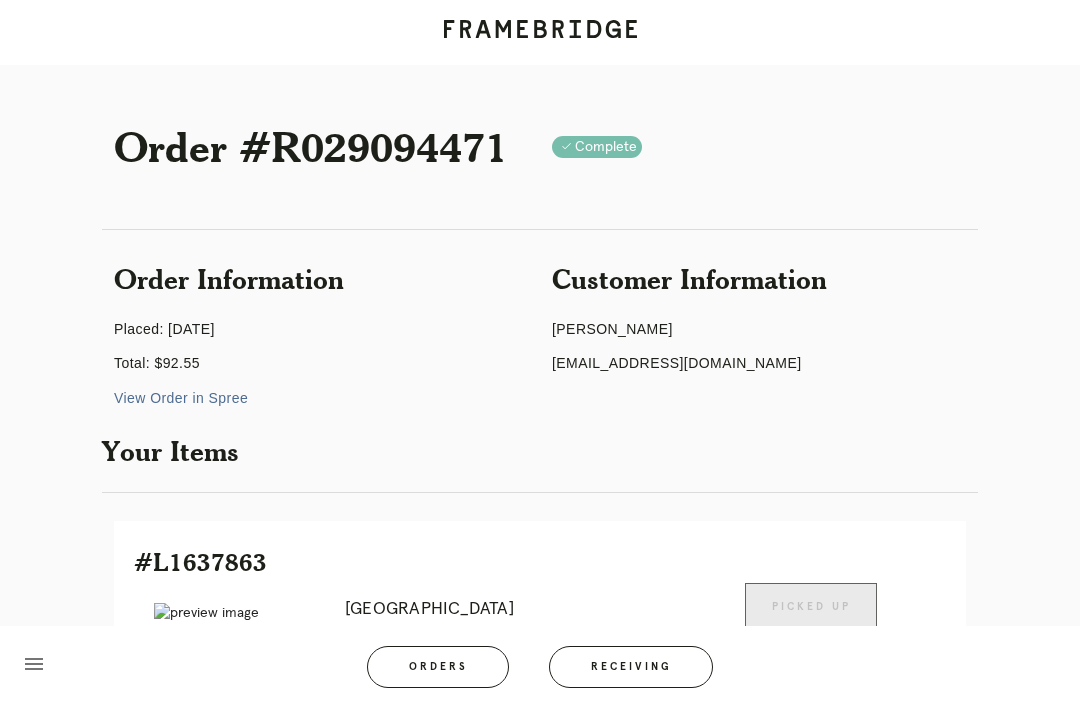 click on "Orders" at bounding box center (438, 667) 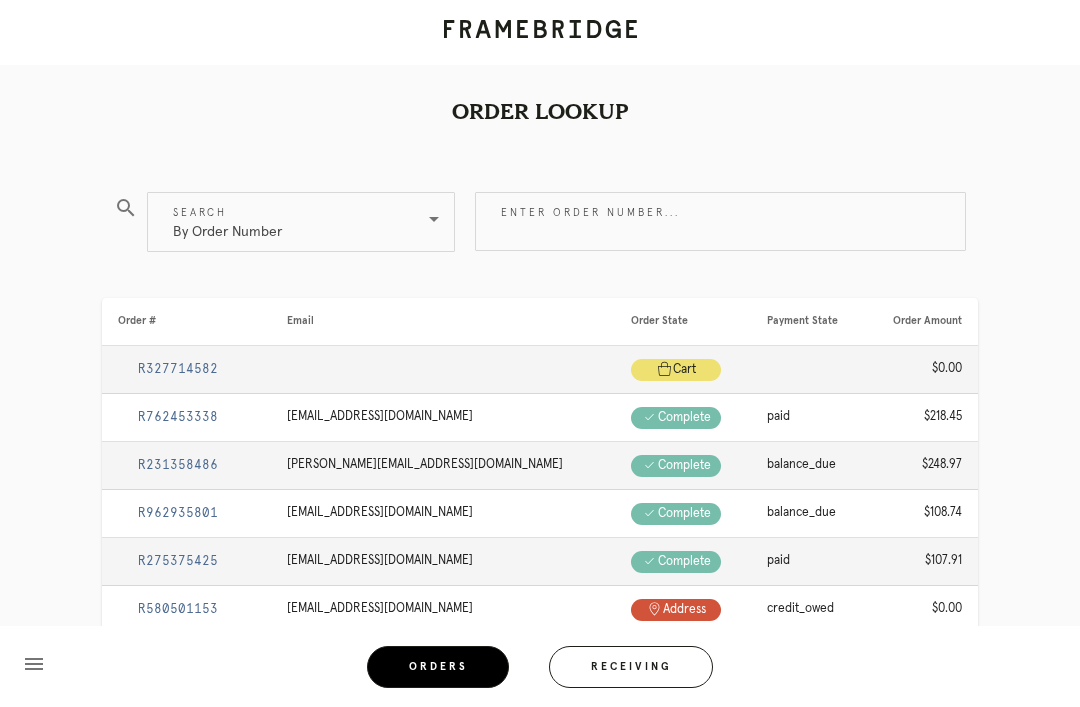 click on "Receiving" at bounding box center [631, 667] 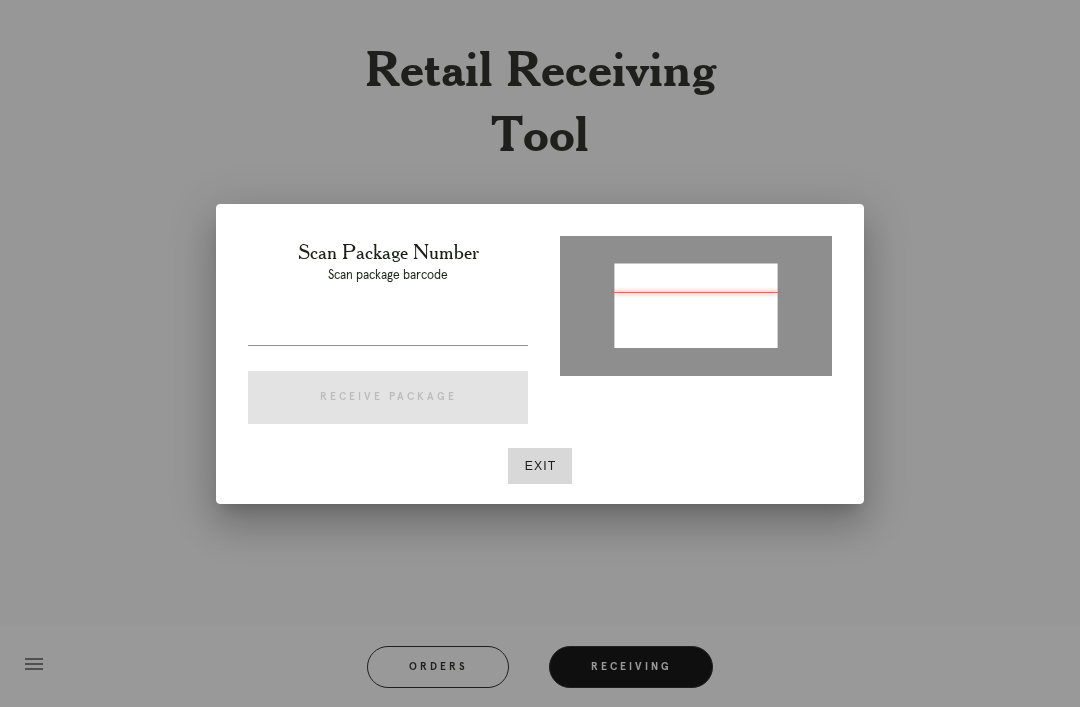type on "P376078735323947" 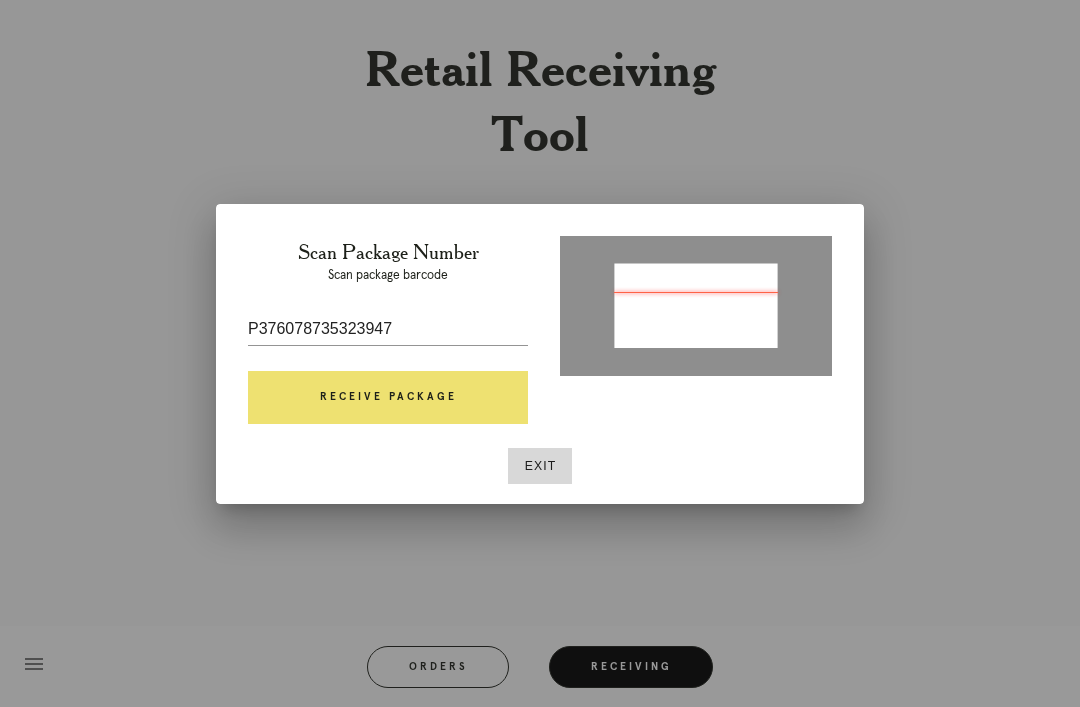 click on "Receive Package" at bounding box center [388, 398] 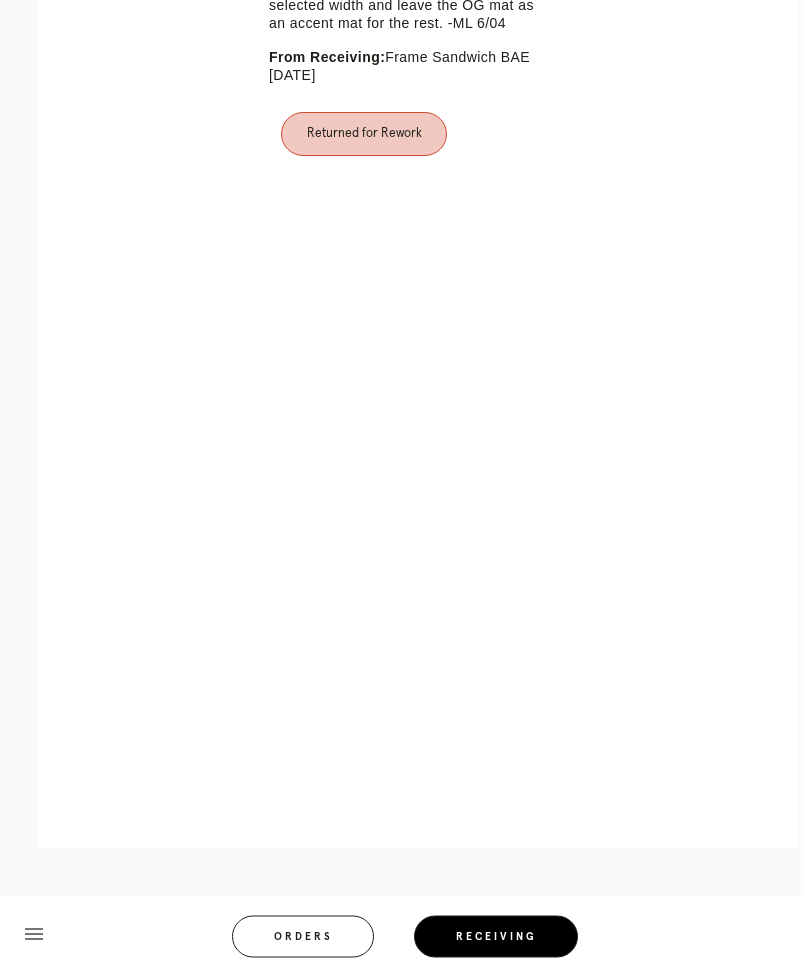 scroll, scrollTop: 1166, scrollLeft: 6, axis: both 